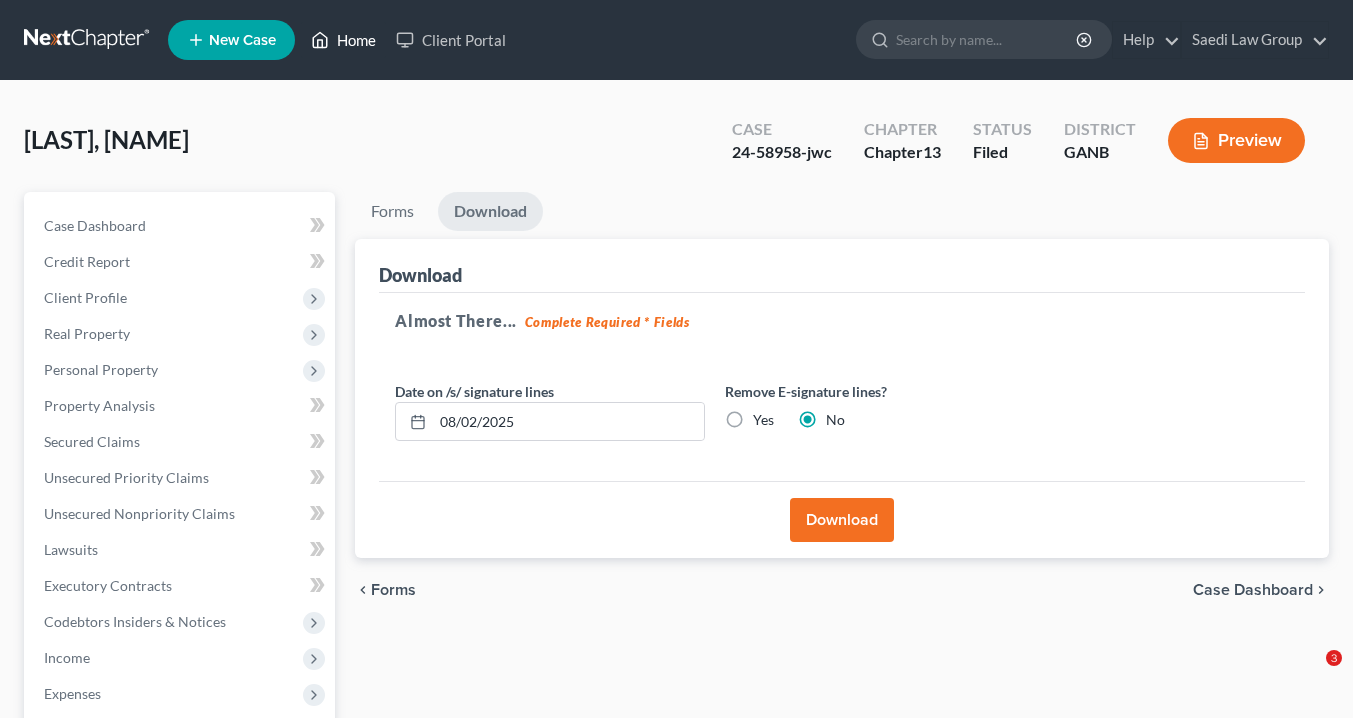 scroll, scrollTop: 0, scrollLeft: 0, axis: both 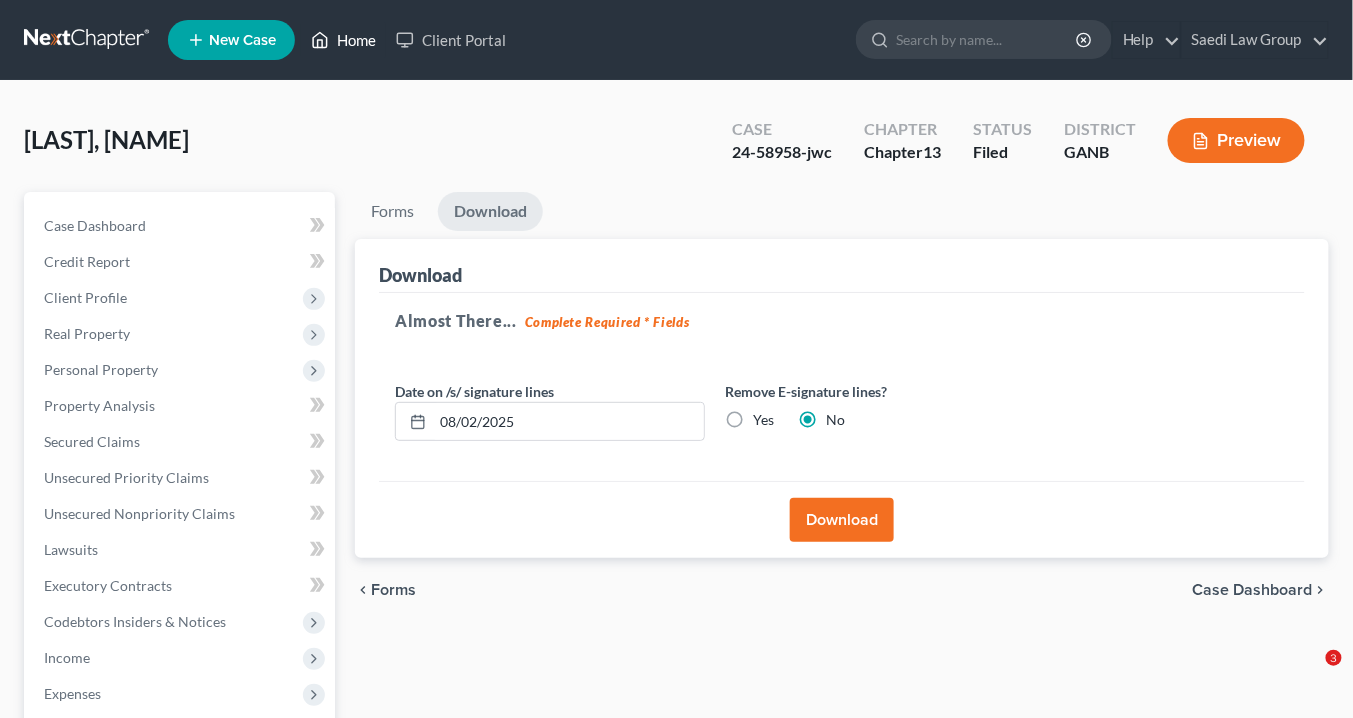 click on "Home" at bounding box center (343, 40) 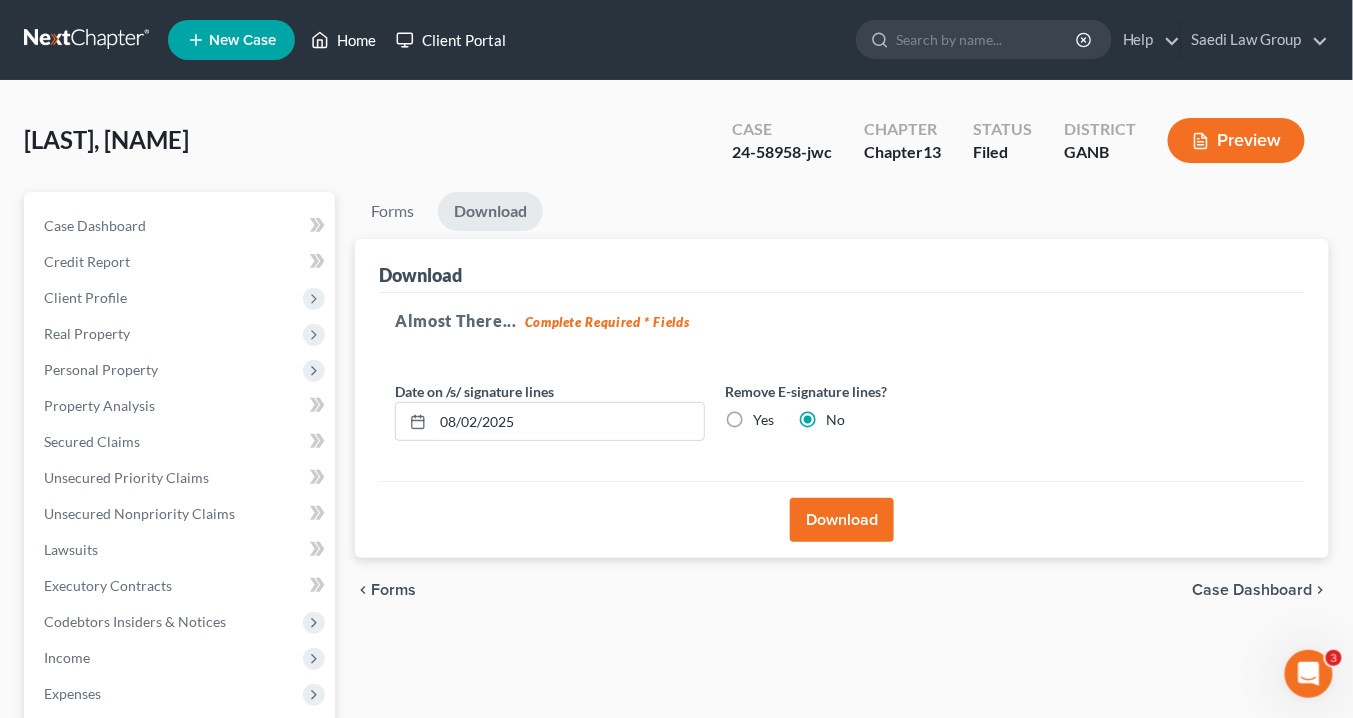 scroll, scrollTop: 0, scrollLeft: 0, axis: both 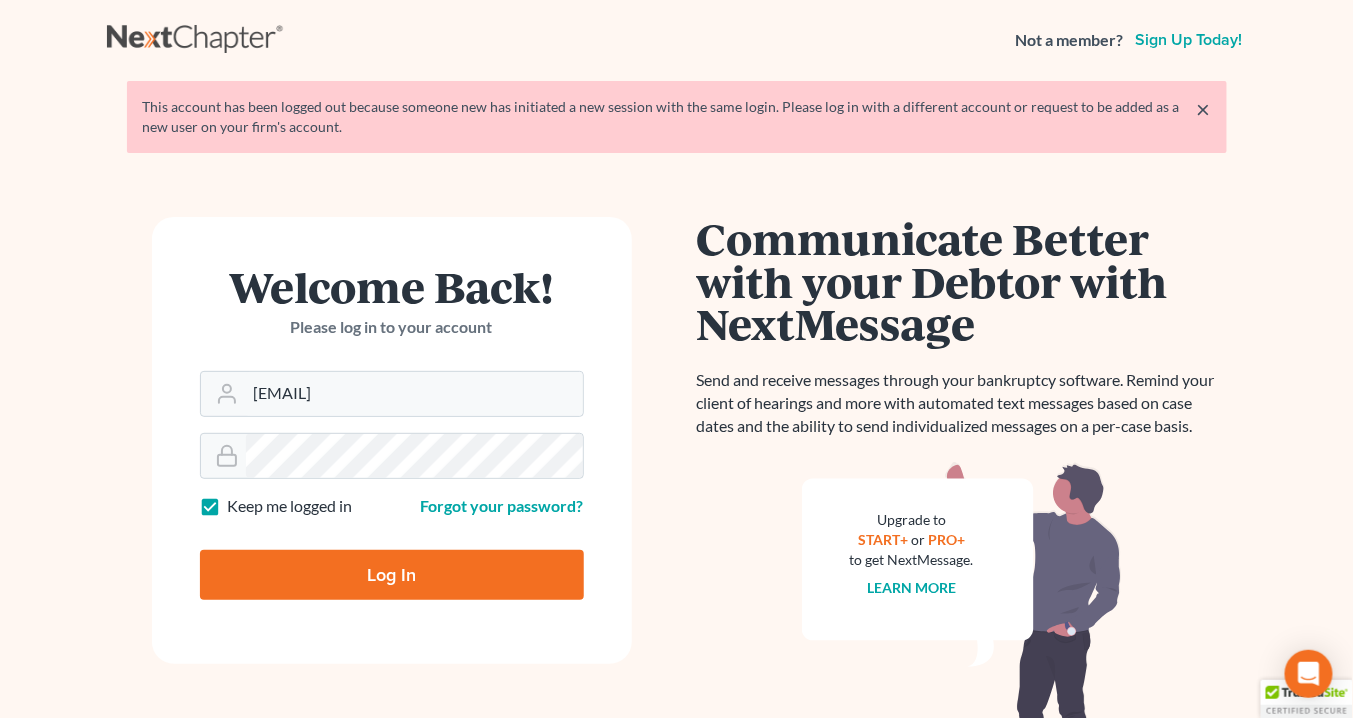 drag, startPoint x: 387, startPoint y: 577, endPoint x: 502, endPoint y: 484, distance: 147.89862 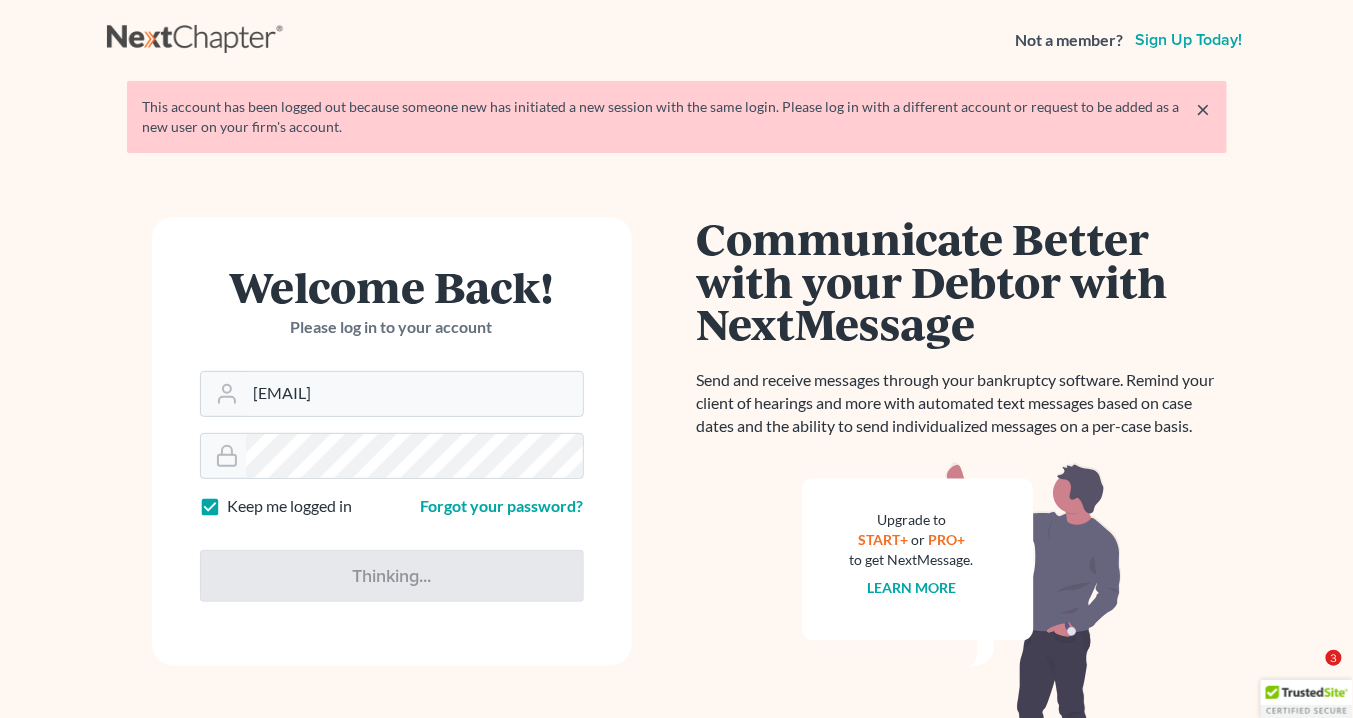 type on "Thinking..." 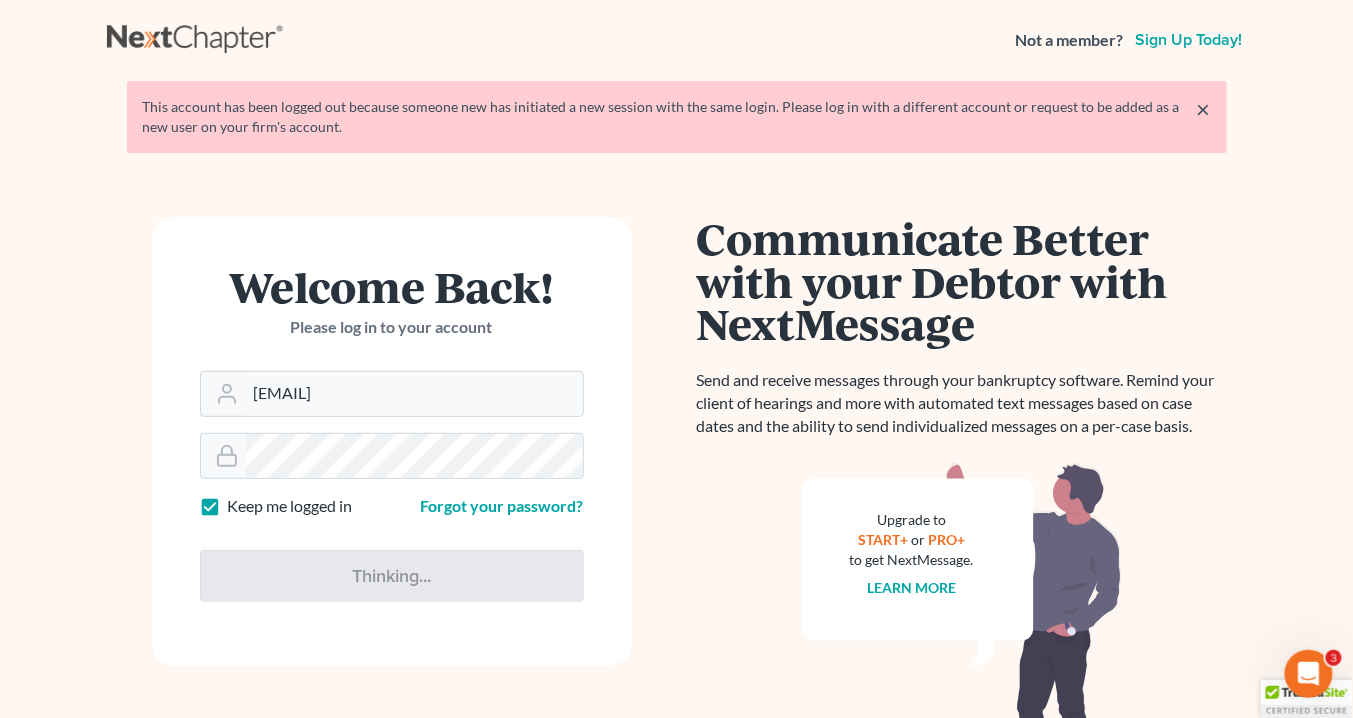 scroll, scrollTop: 0, scrollLeft: 0, axis: both 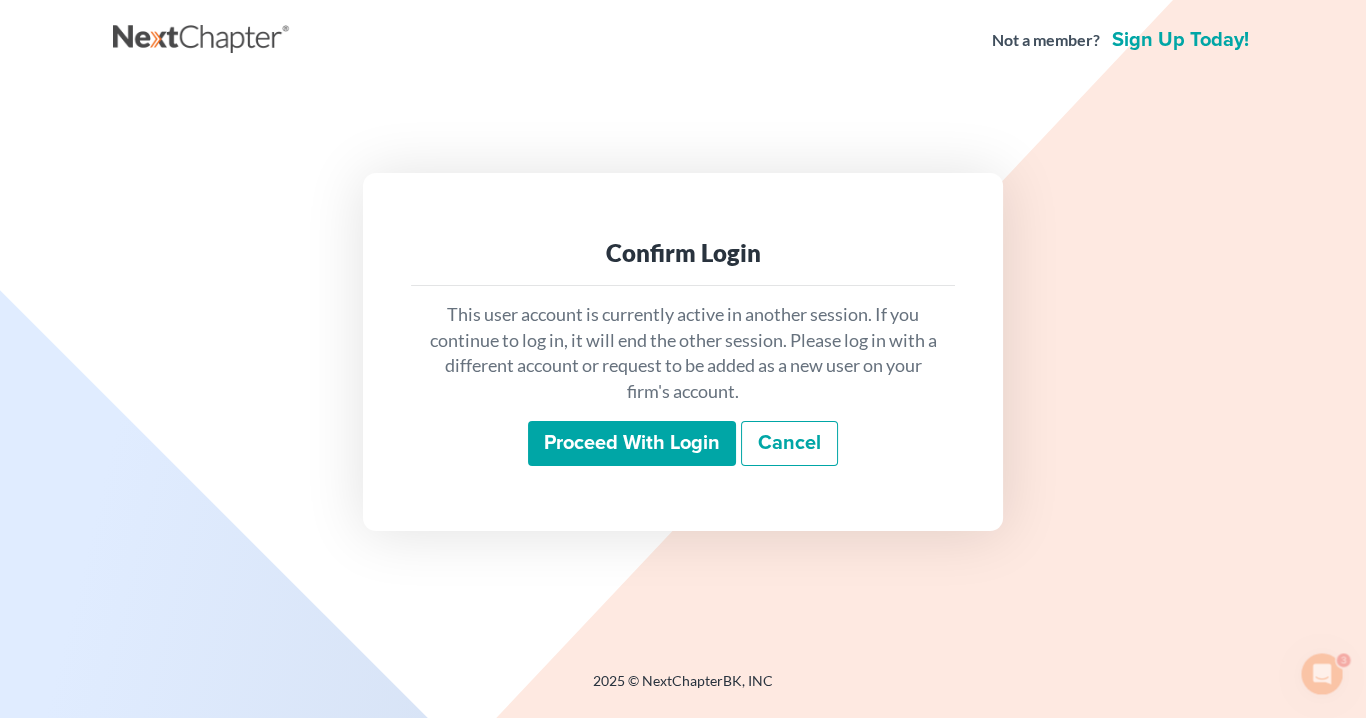 click on "Proceed with login" at bounding box center [632, 444] 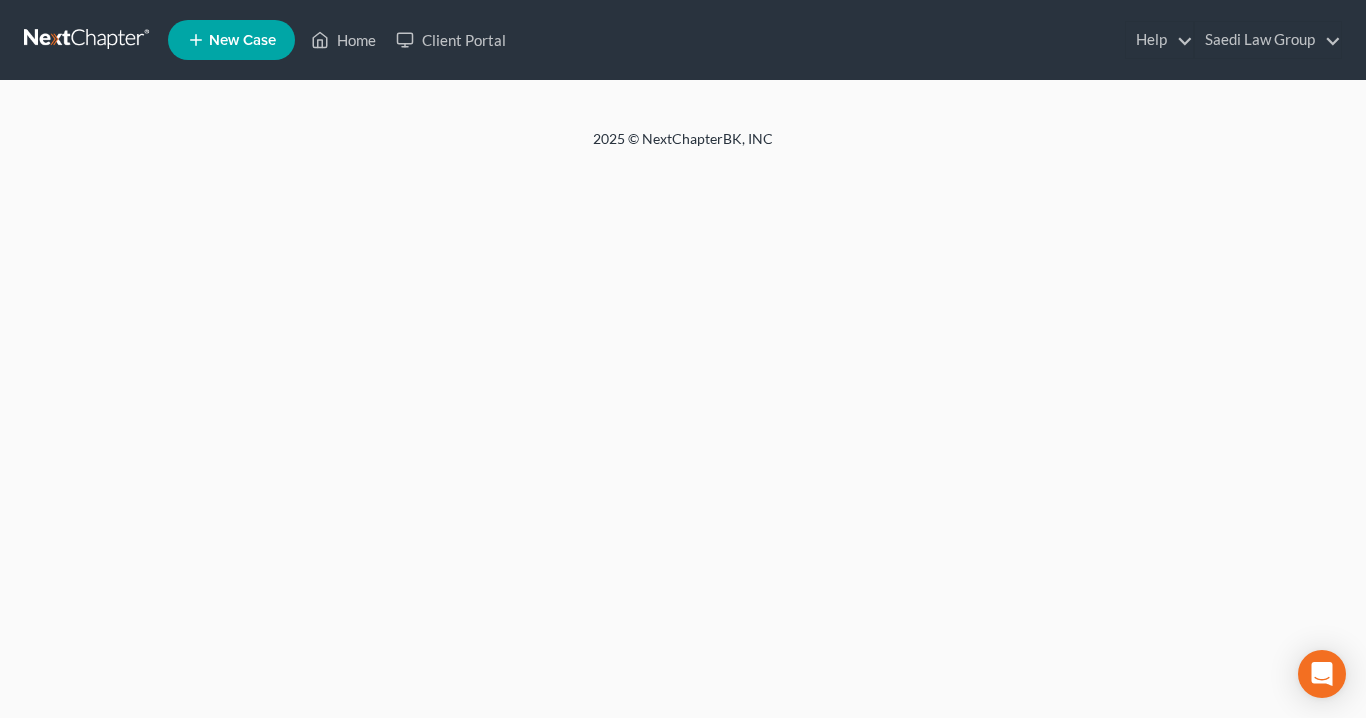 scroll, scrollTop: 0, scrollLeft: 0, axis: both 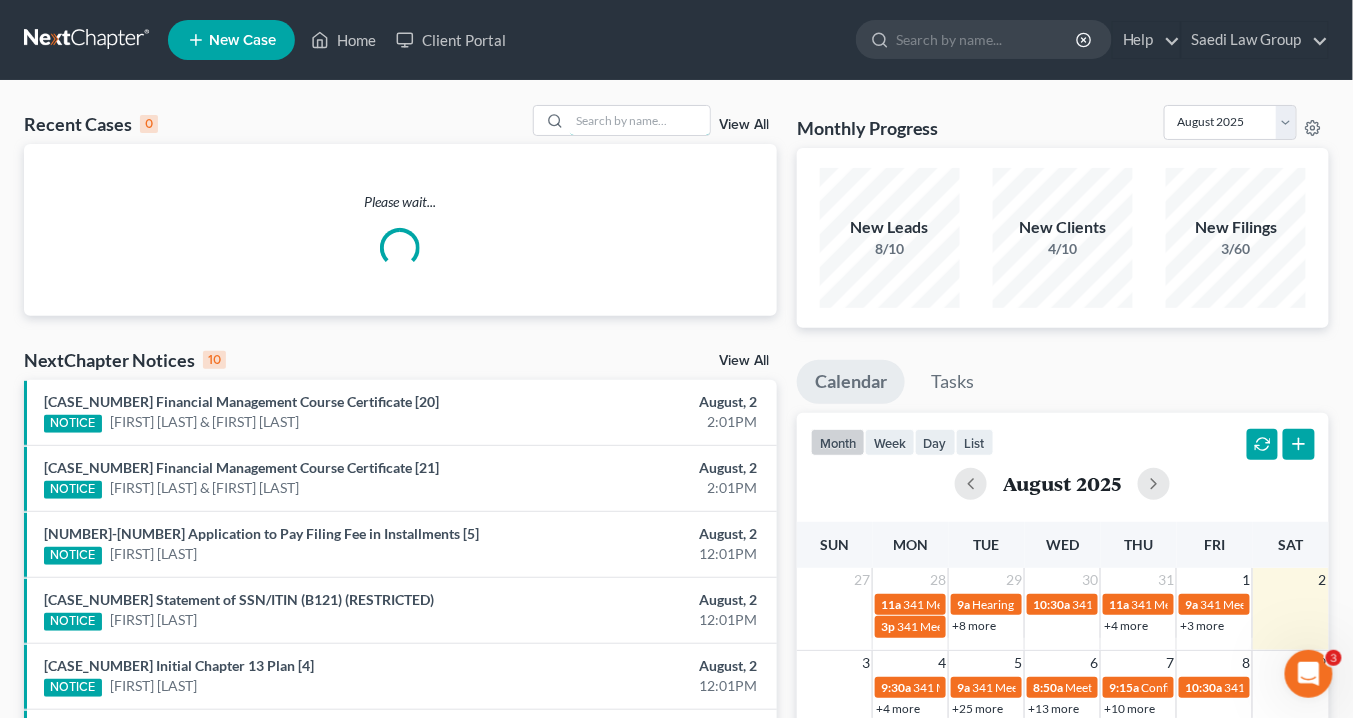 drag, startPoint x: 626, startPoint y: 125, endPoint x: 662, endPoint y: 141, distance: 39.39543 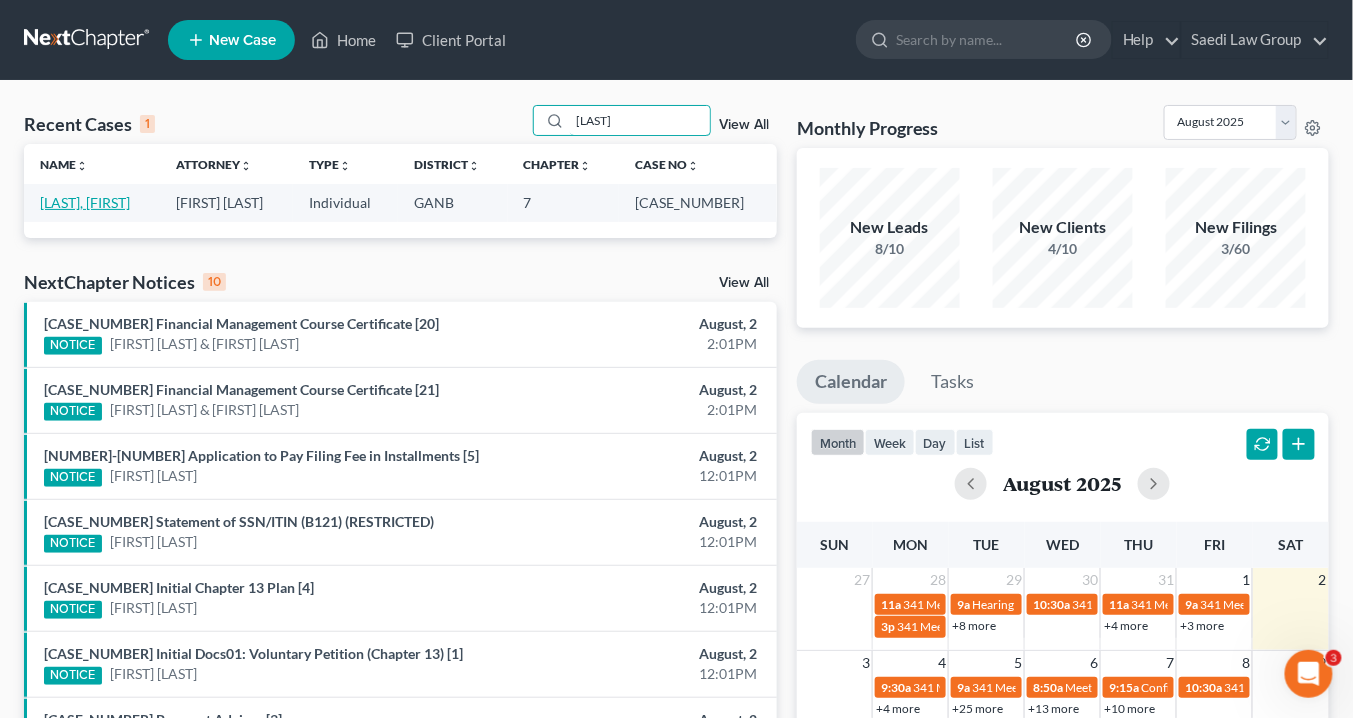 type on "[LAST]" 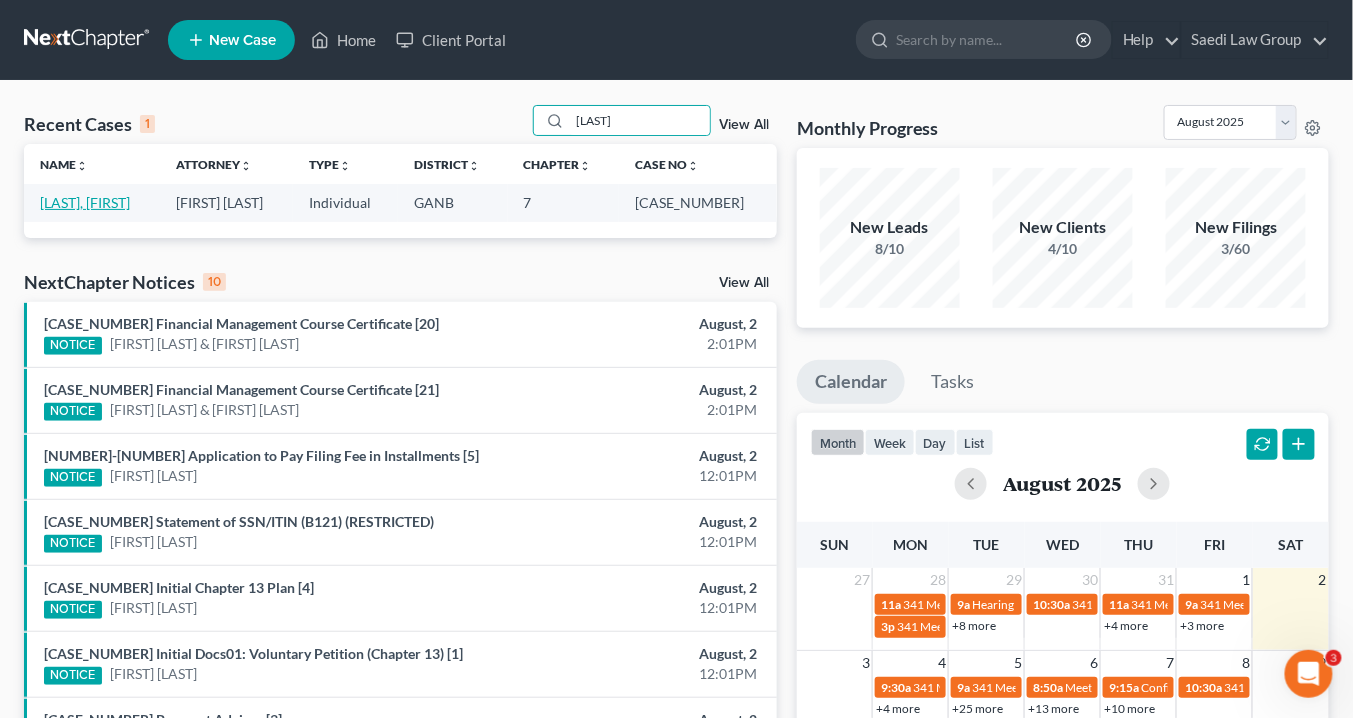 click on "[LAST], [FIRST]" at bounding box center [85, 202] 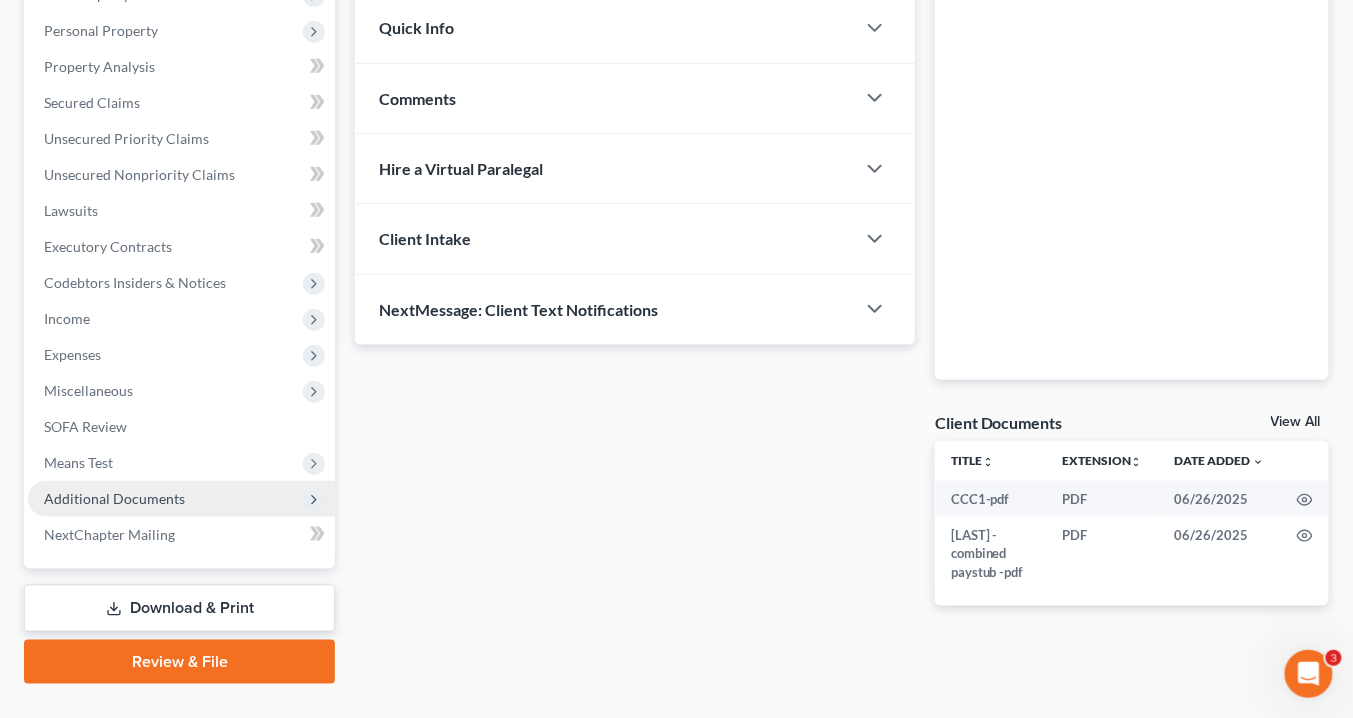 scroll, scrollTop: 378, scrollLeft: 0, axis: vertical 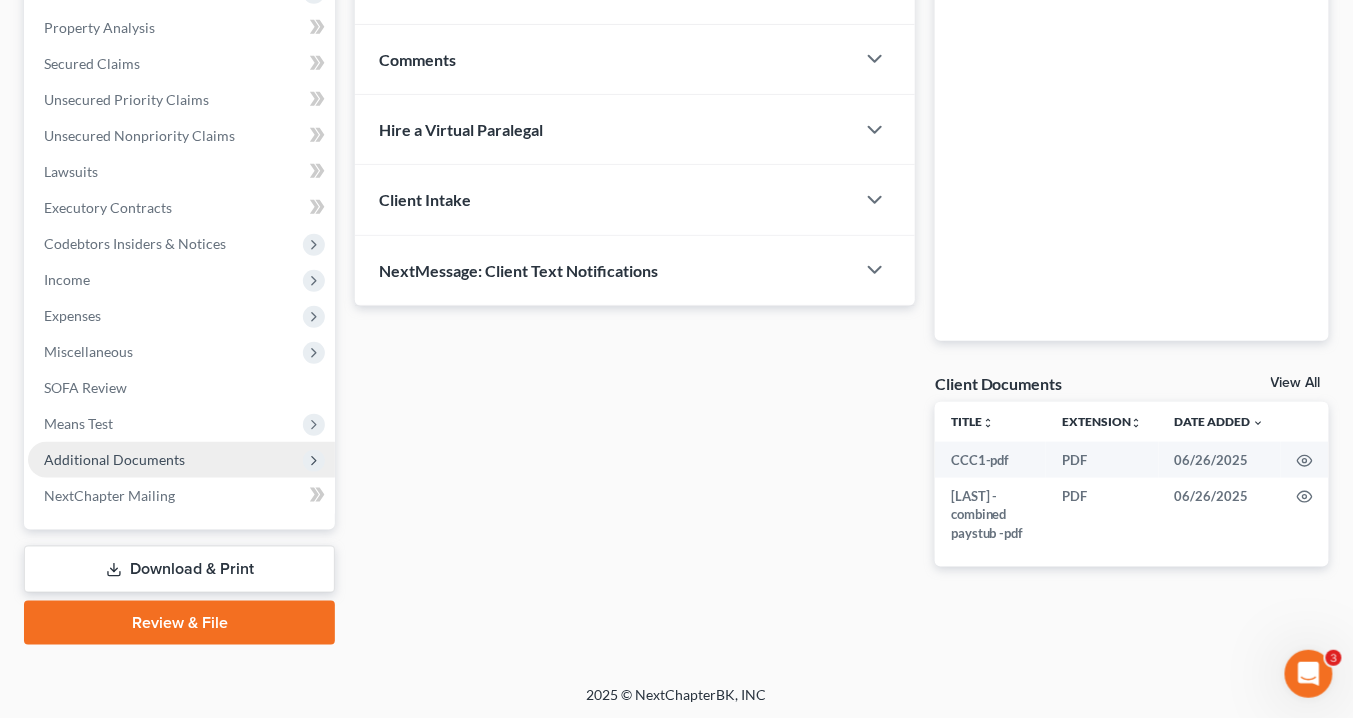 click on "Additional Documents" at bounding box center [114, 459] 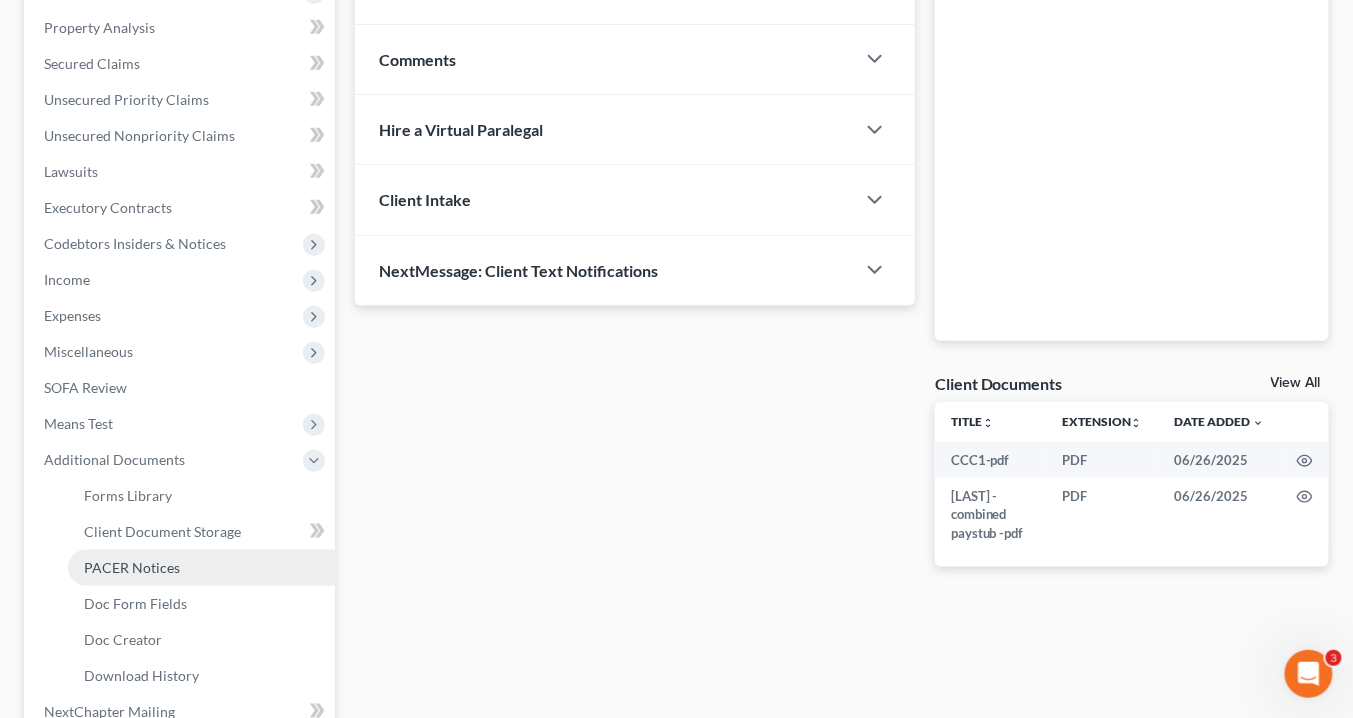 click on "PACER Notices" at bounding box center [132, 567] 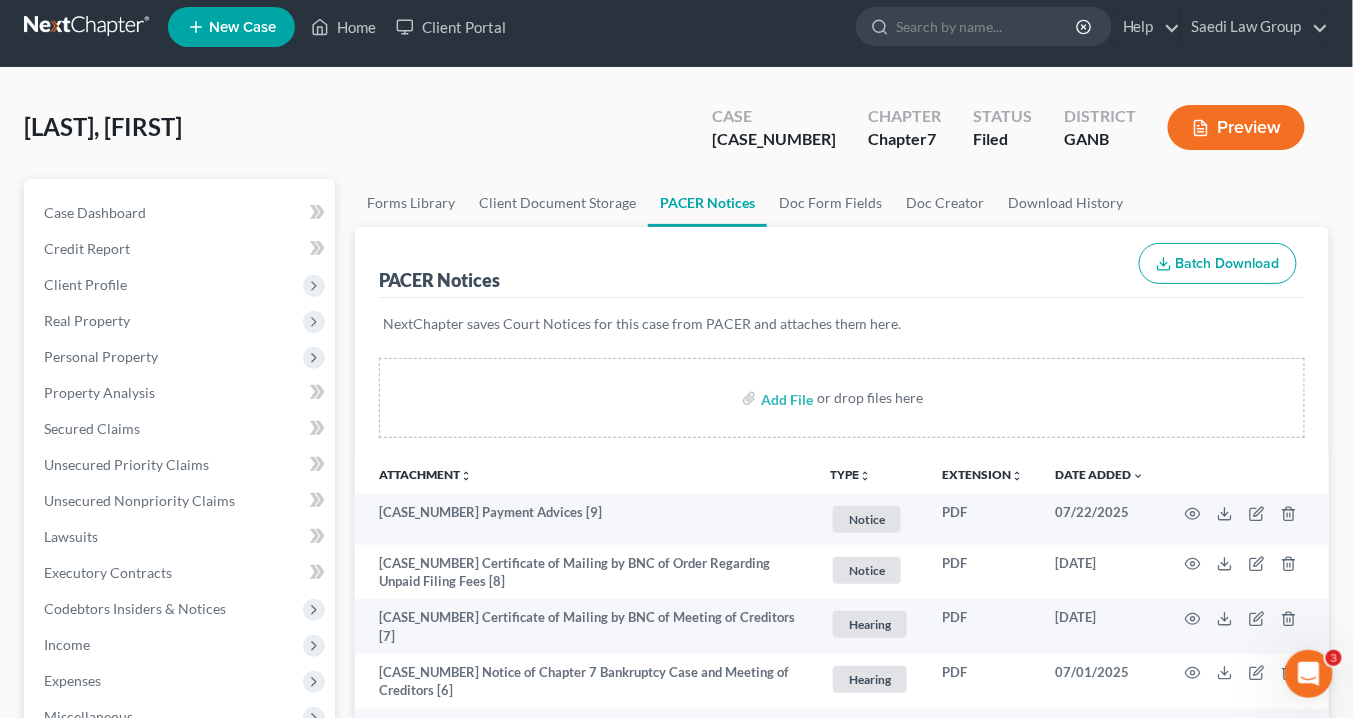 scroll, scrollTop: 0, scrollLeft: 0, axis: both 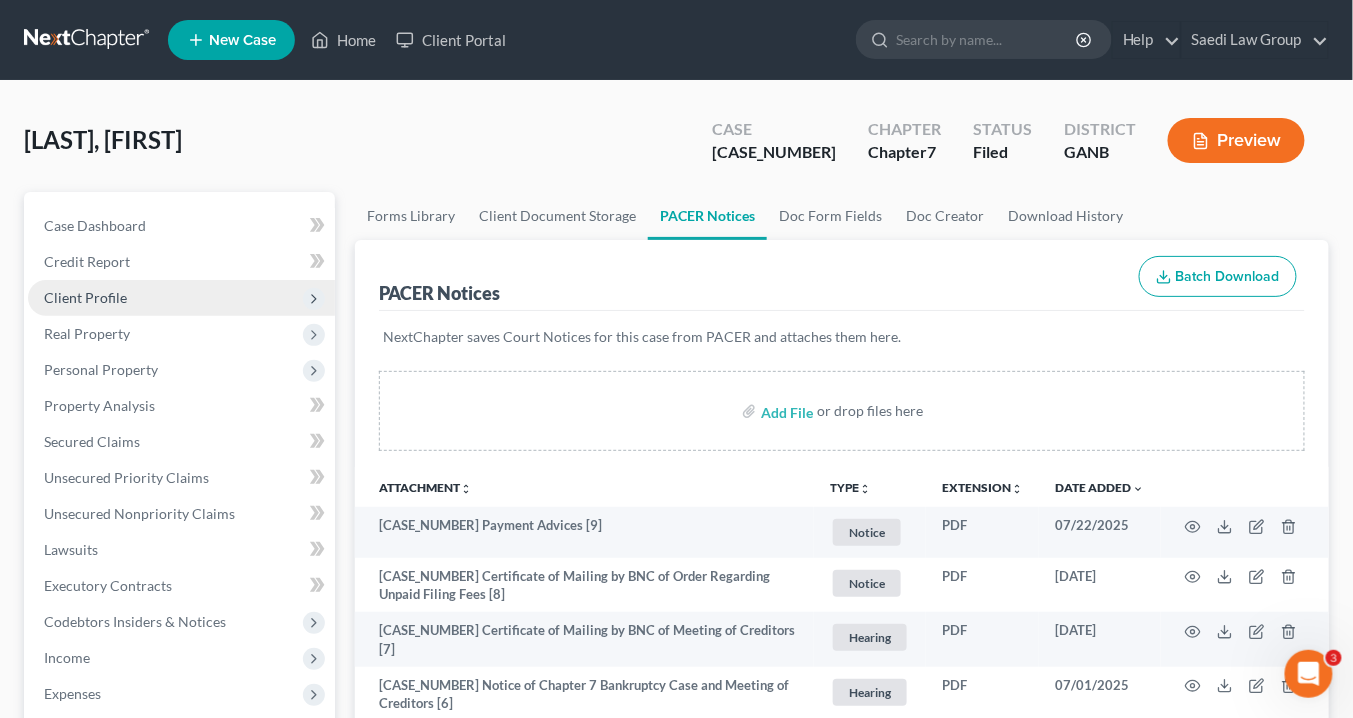 click on "Client Profile" at bounding box center (85, 297) 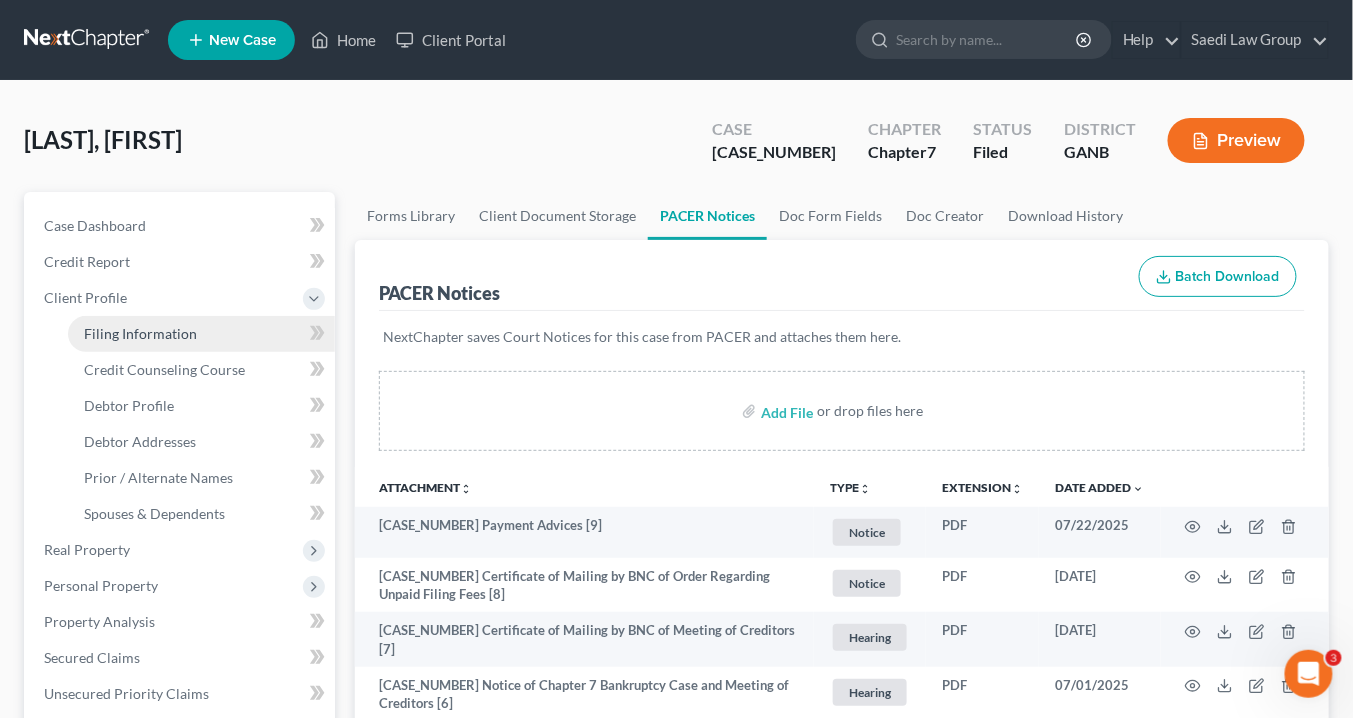 click on "Filing Information" at bounding box center (140, 333) 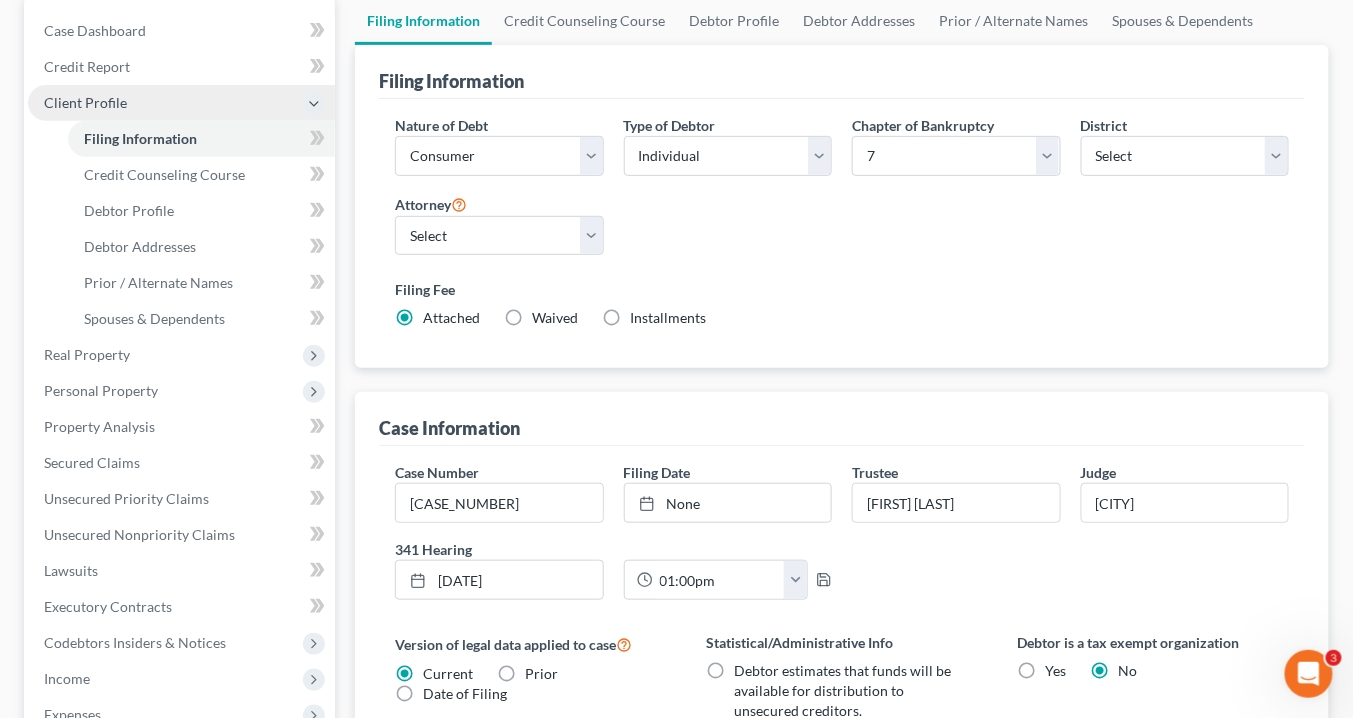 scroll, scrollTop: 160, scrollLeft: 0, axis: vertical 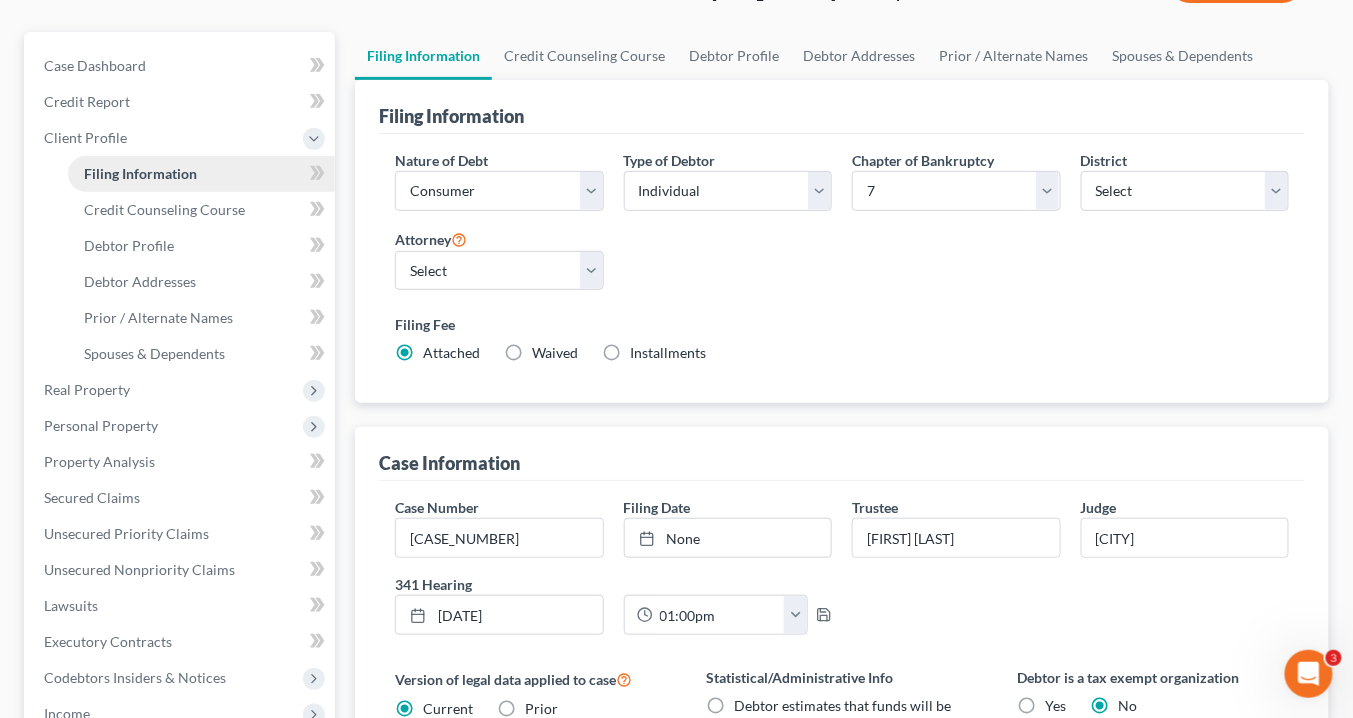 click on "Filing Information" at bounding box center (140, 173) 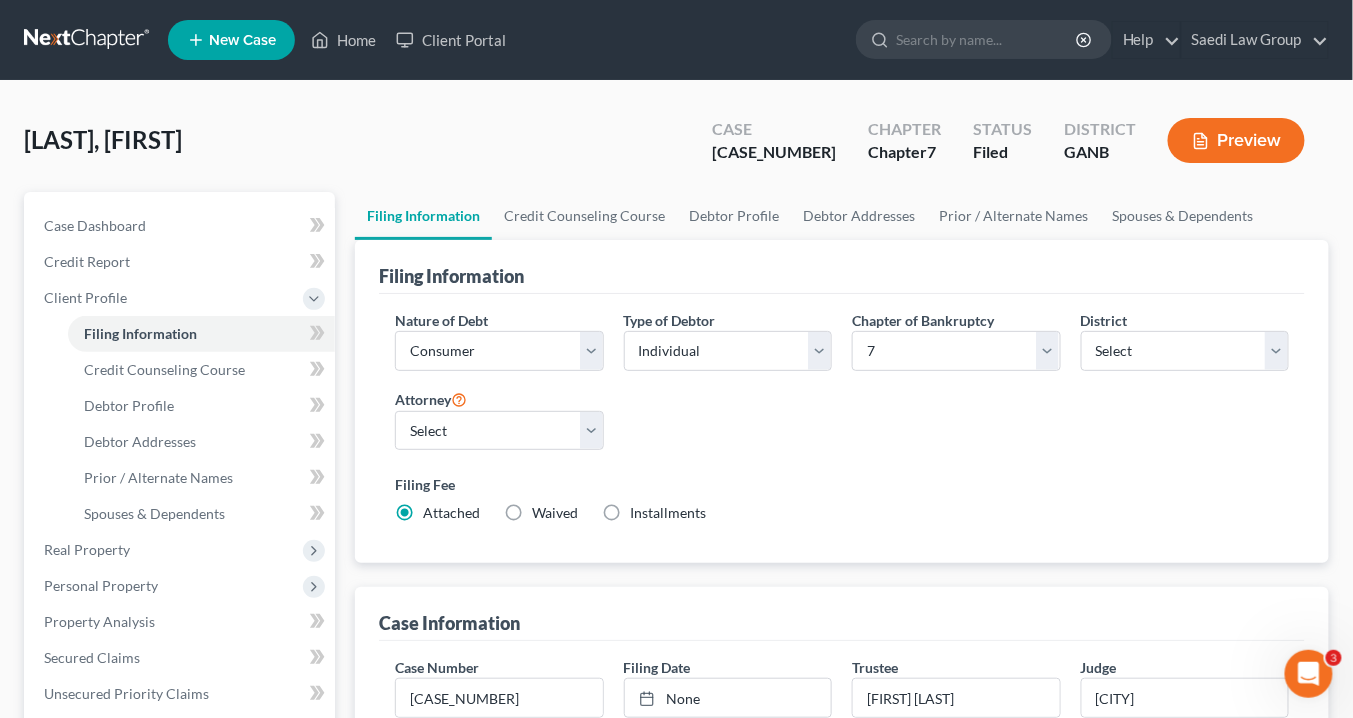 scroll, scrollTop: 160, scrollLeft: 0, axis: vertical 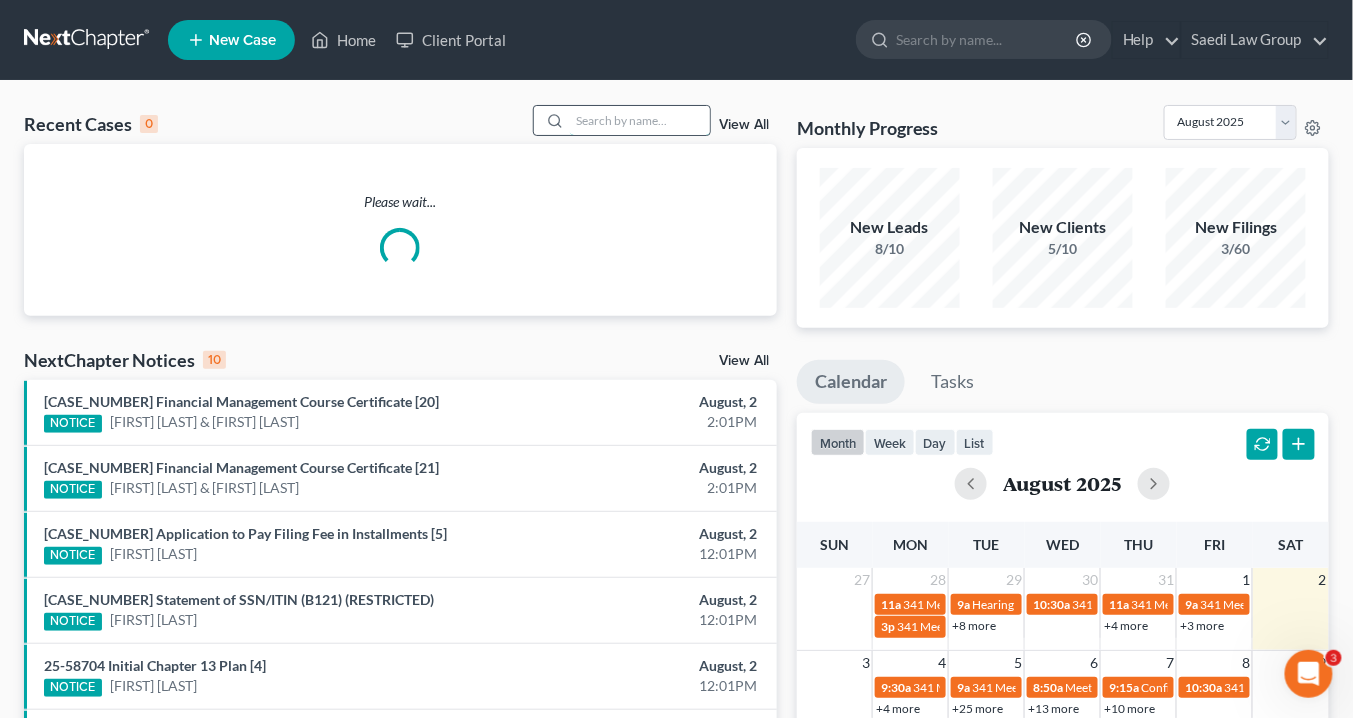 drag, startPoint x: 575, startPoint y: 122, endPoint x: 585, endPoint y: 117, distance: 11.18034 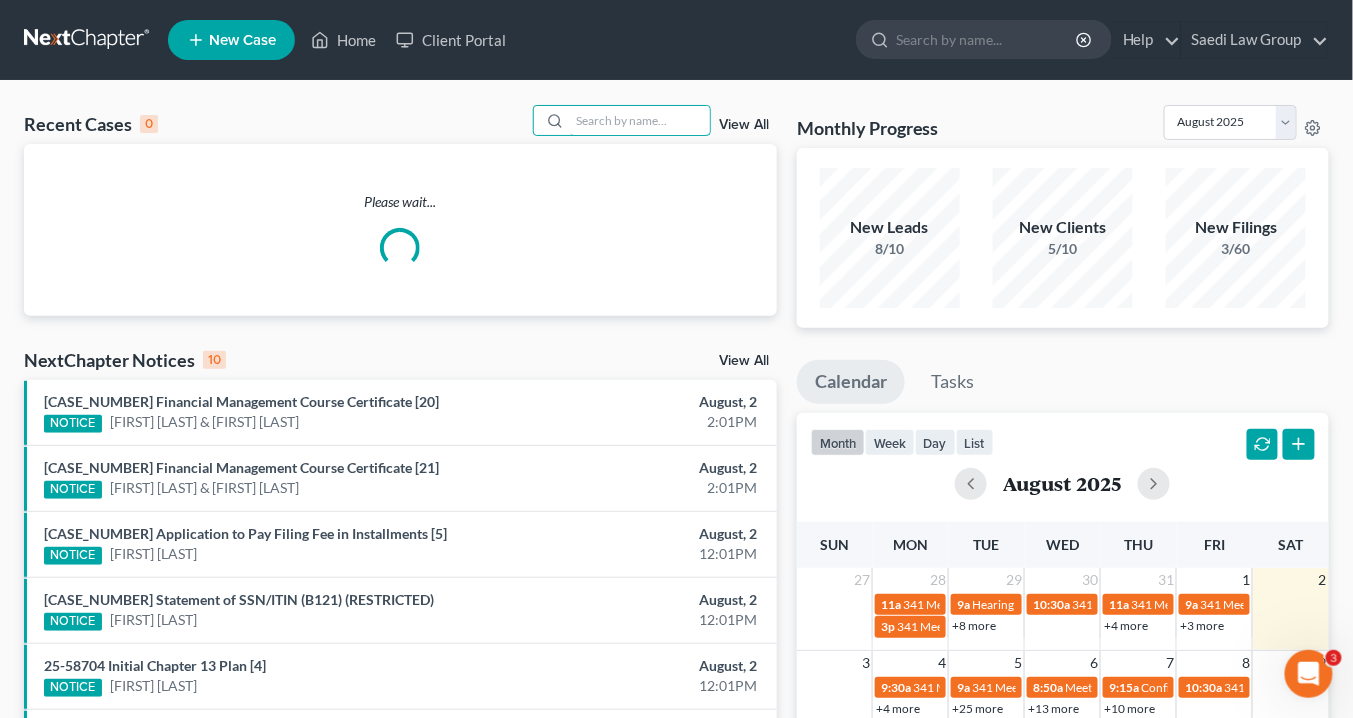 drag, startPoint x: 586, startPoint y: 117, endPoint x: 632, endPoint y: 85, distance: 56.0357 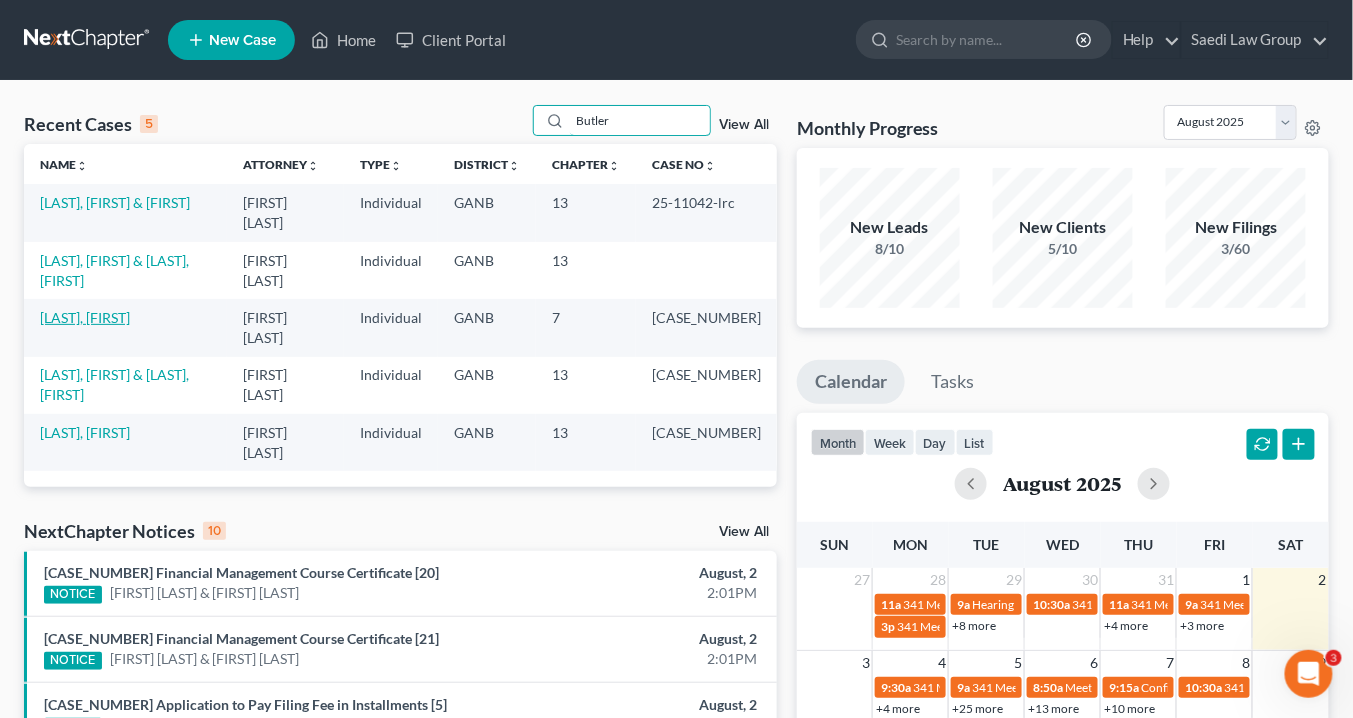 type on "Butler" 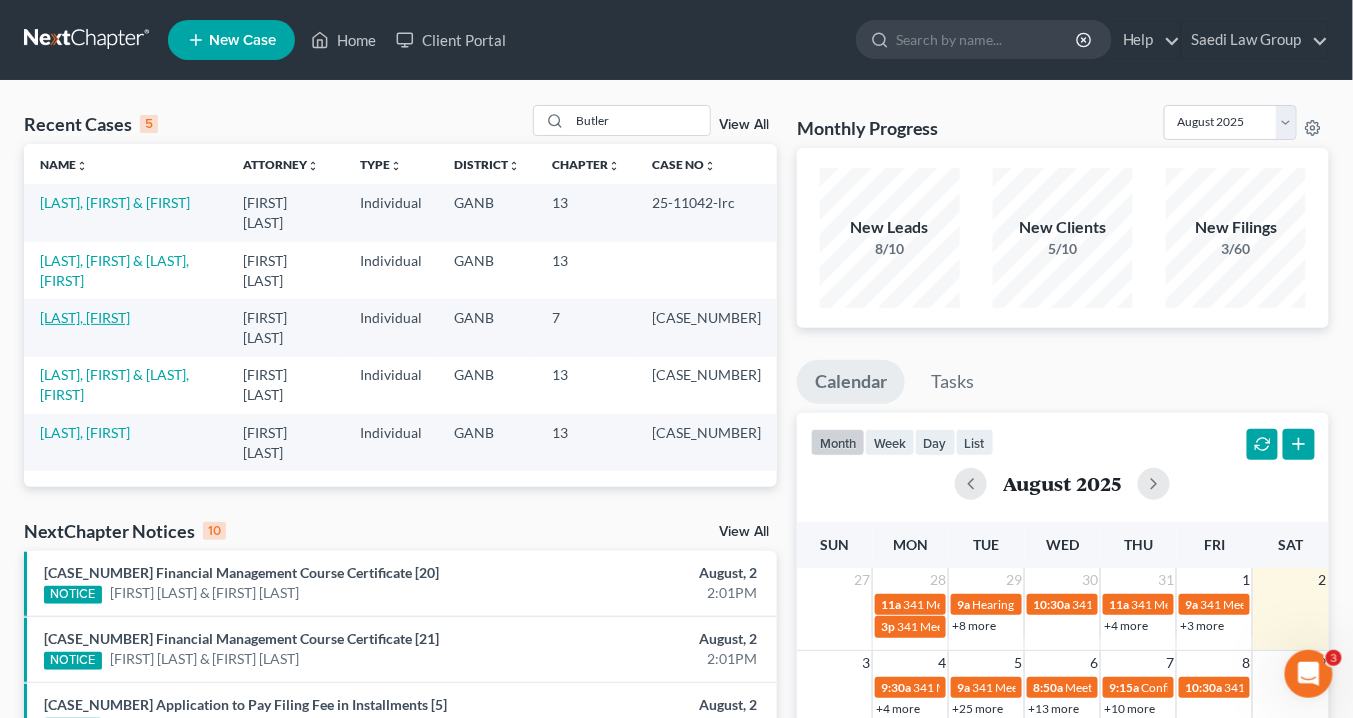 click on "[LAST], [FIRST]" at bounding box center [85, 317] 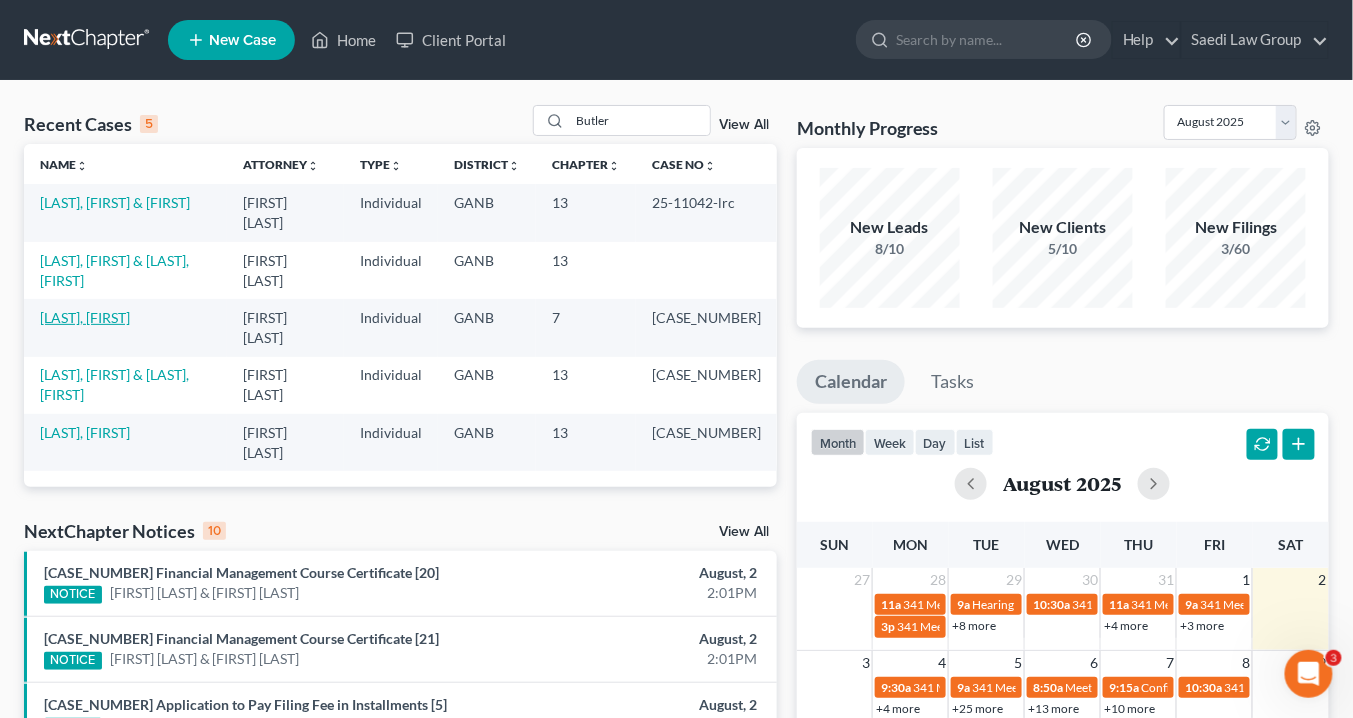 select on "3" 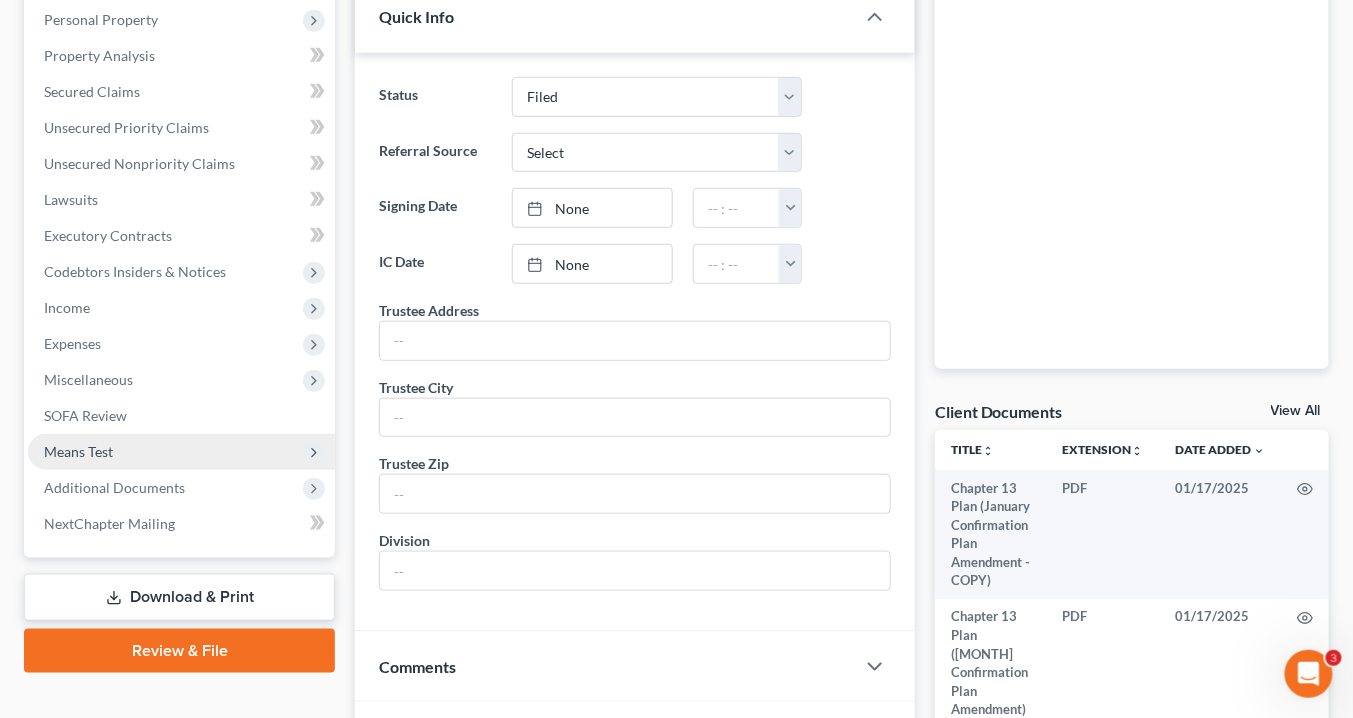 scroll, scrollTop: 400, scrollLeft: 0, axis: vertical 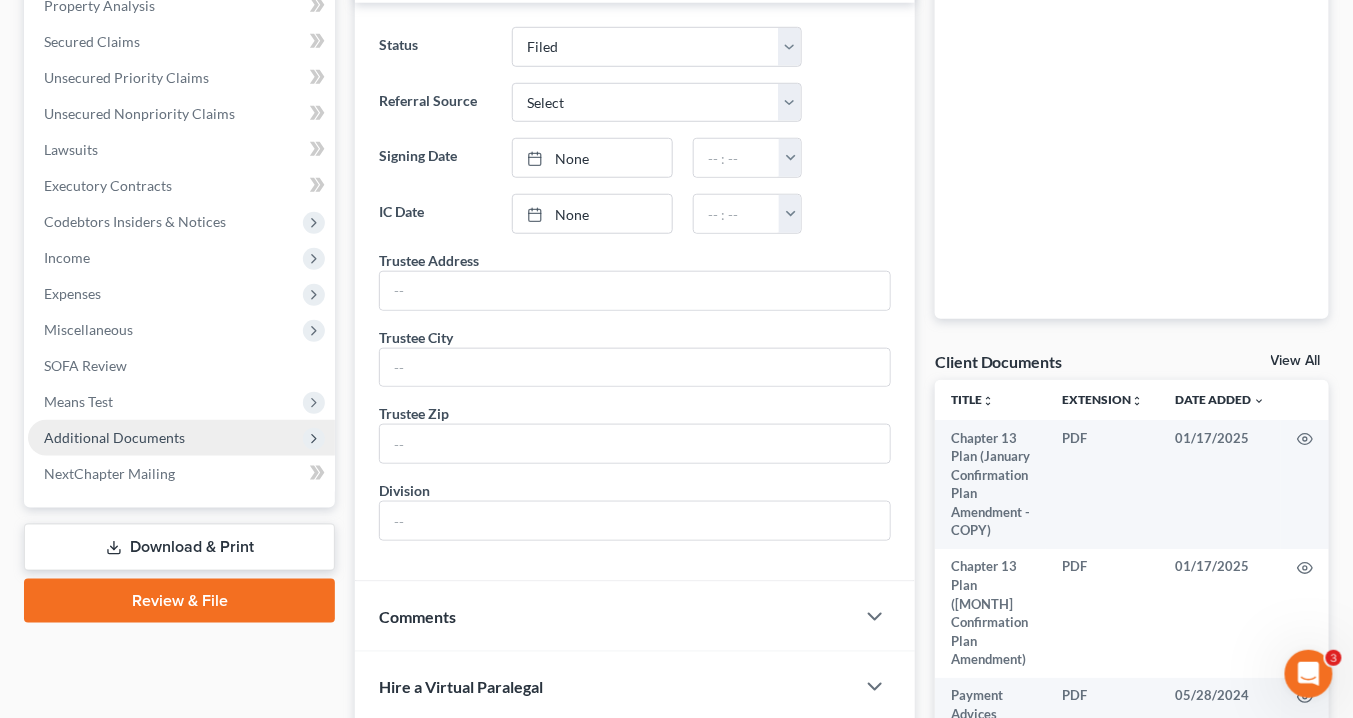 click on "Additional Documents" at bounding box center (114, 437) 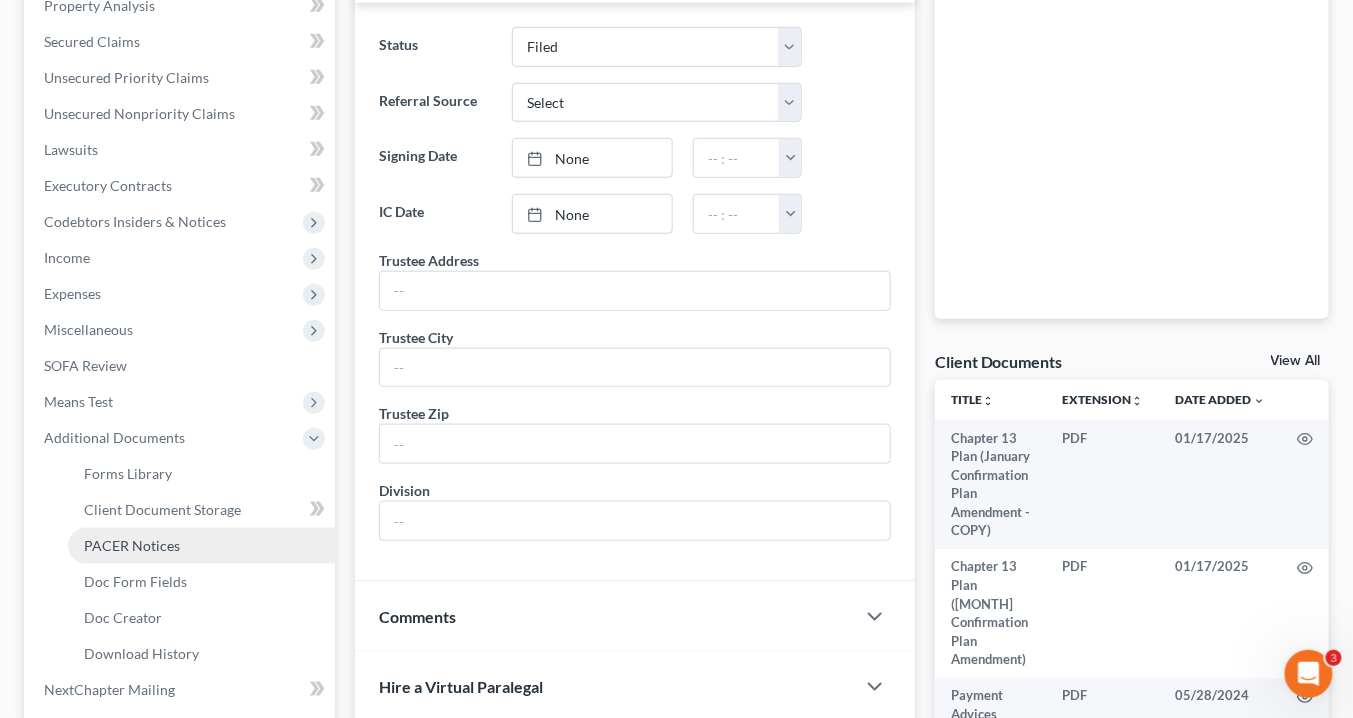 click on "PACER Notices" at bounding box center (132, 545) 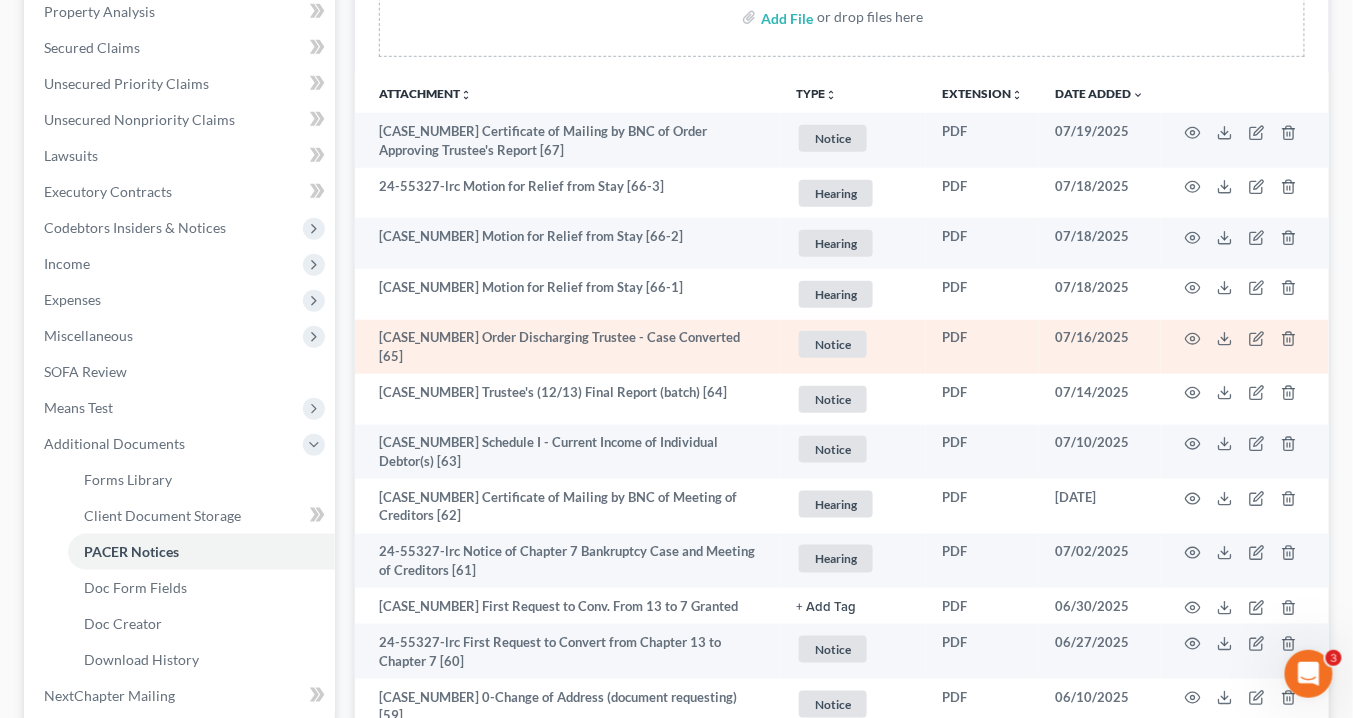 scroll, scrollTop: 400, scrollLeft: 0, axis: vertical 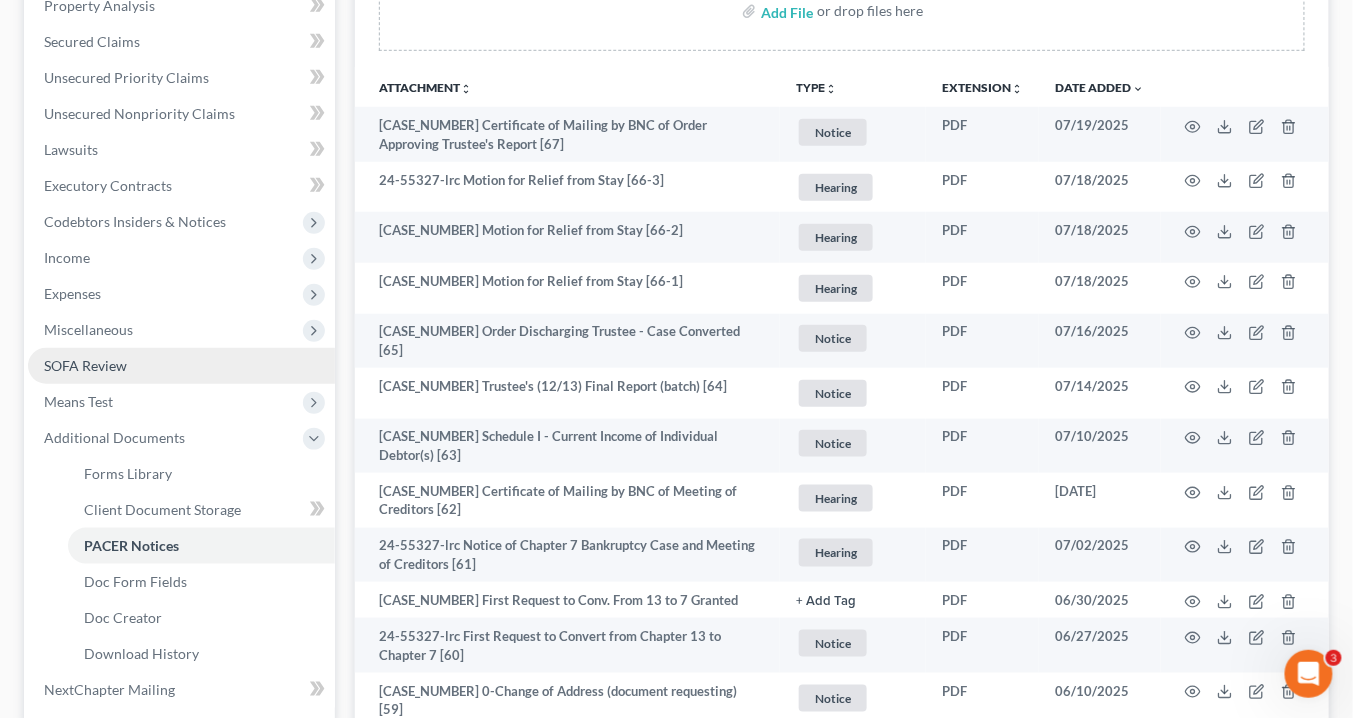 click on "SOFA Review" at bounding box center [85, 365] 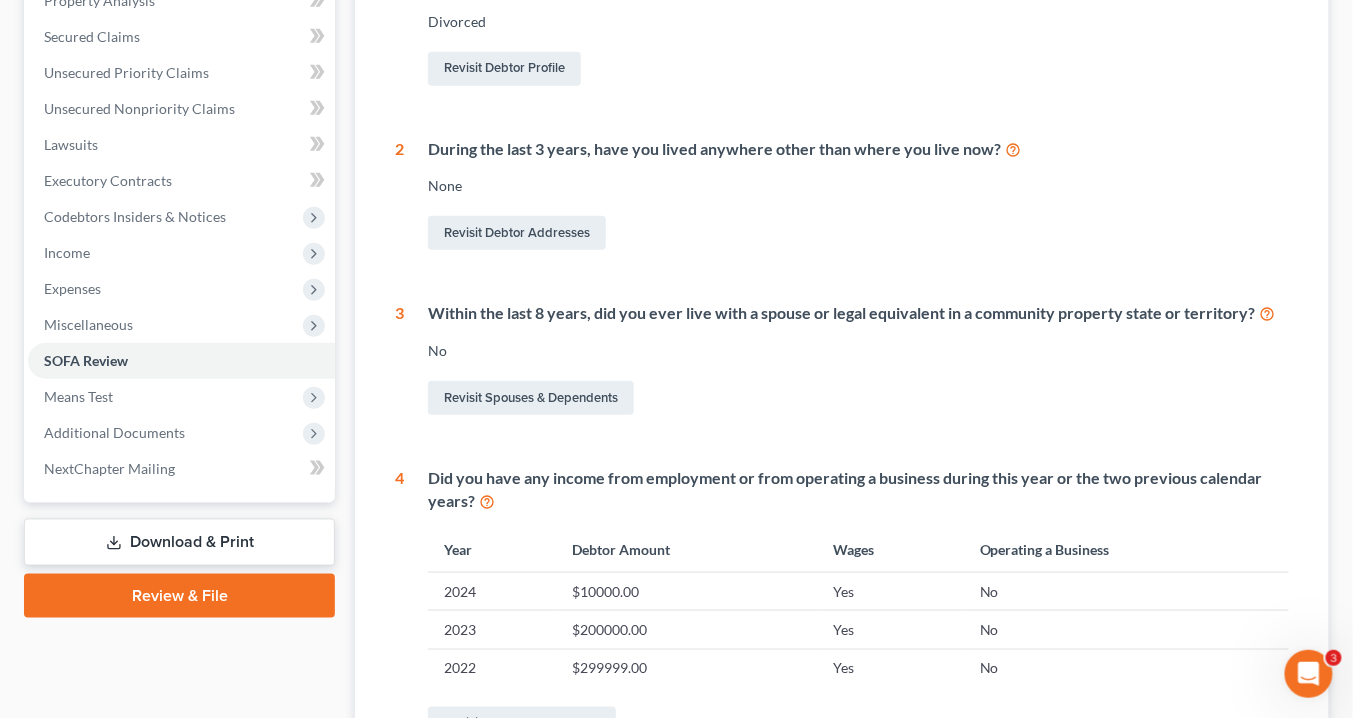 scroll, scrollTop: 0, scrollLeft: 0, axis: both 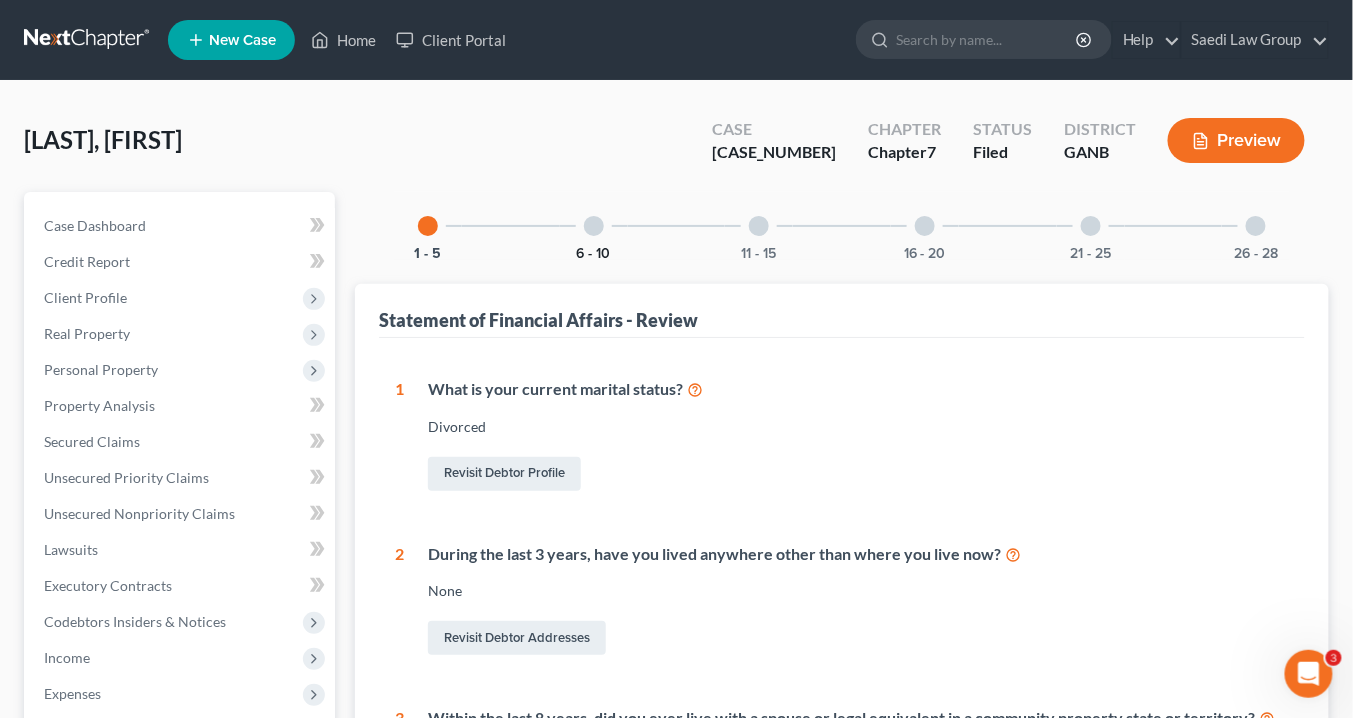 click on "6 - 10" at bounding box center (594, 254) 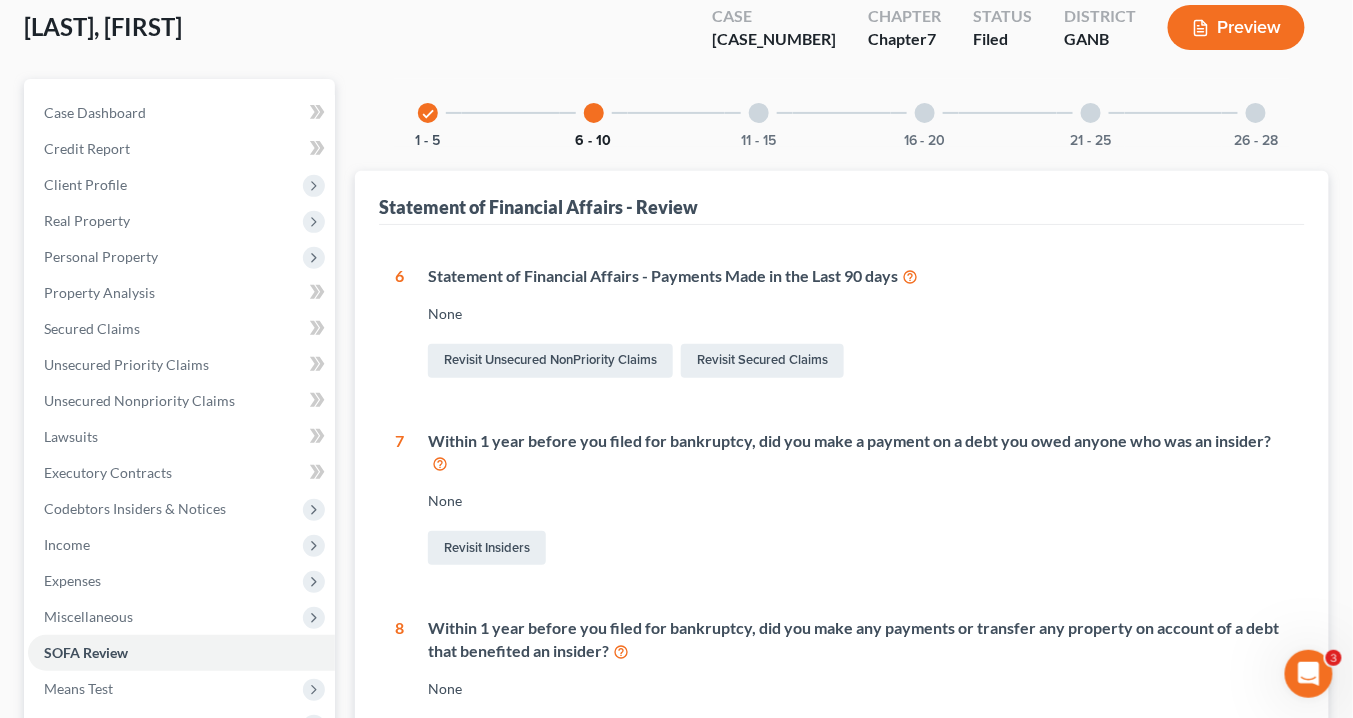 scroll, scrollTop: 0, scrollLeft: 0, axis: both 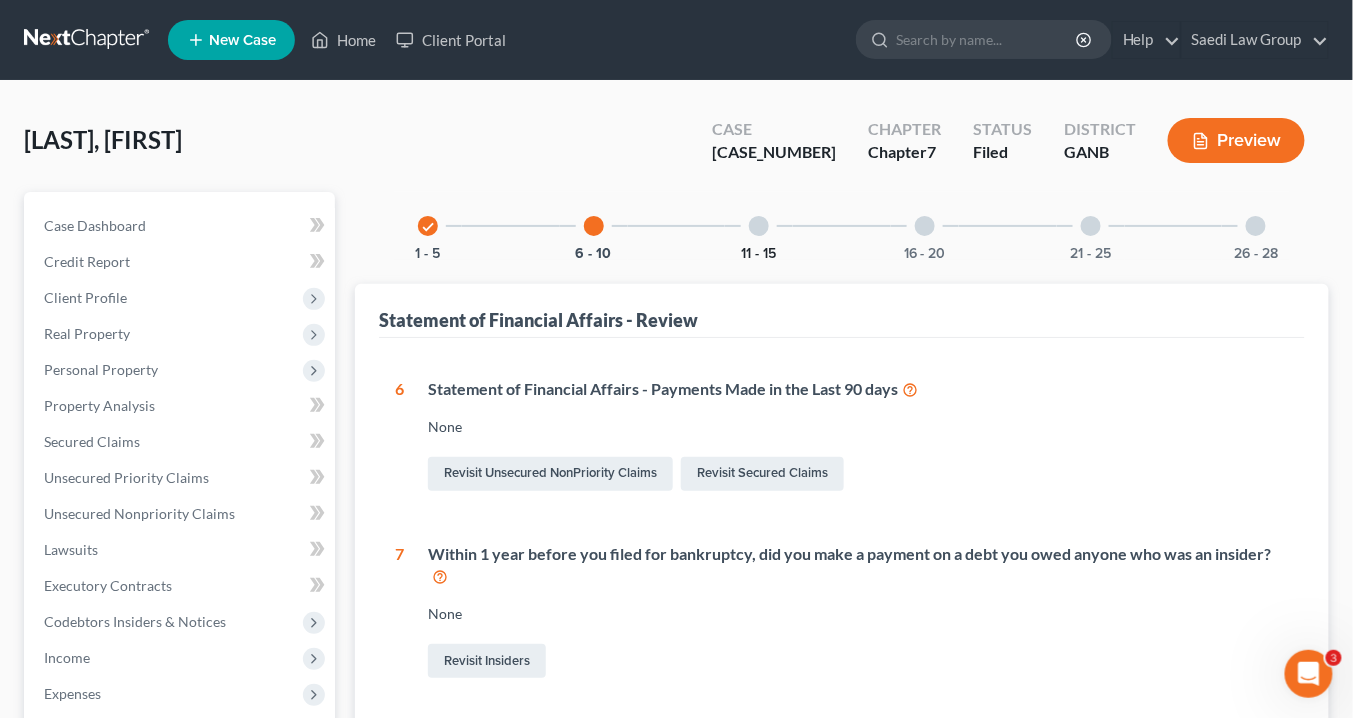 click on "11 - 15" at bounding box center (759, 254) 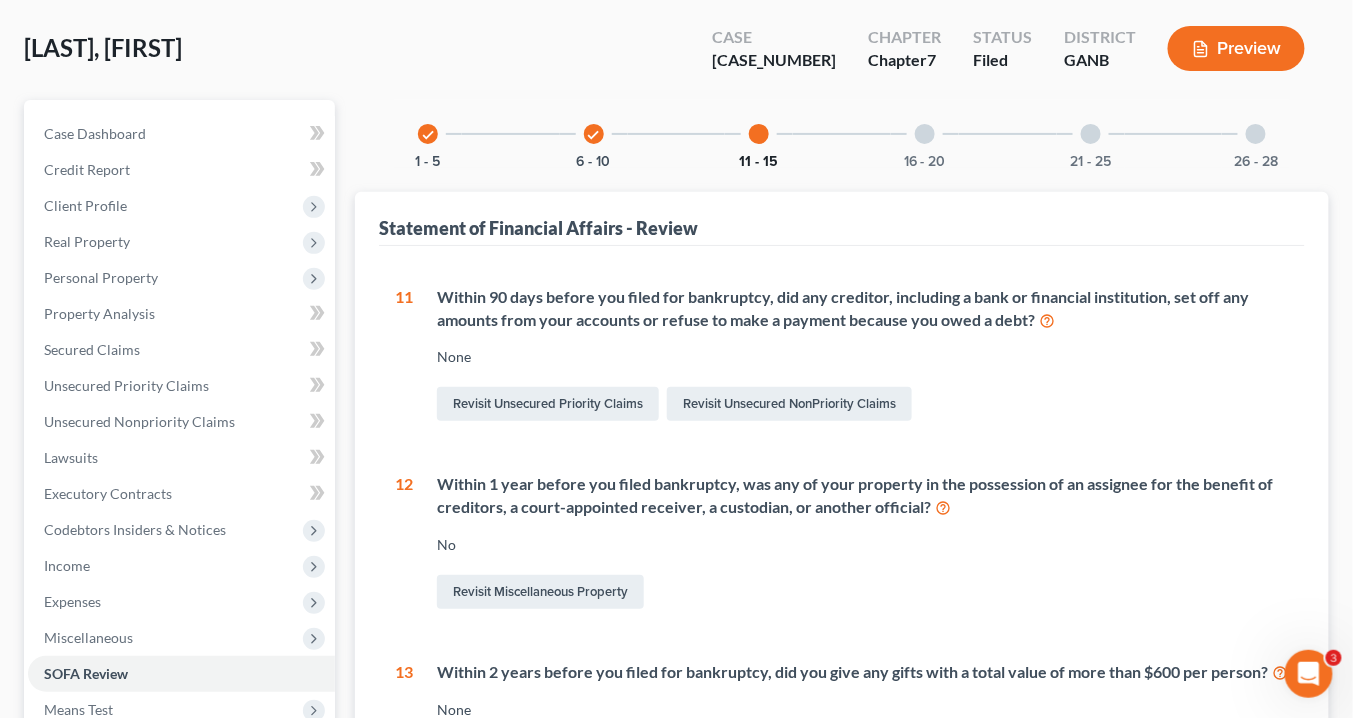 scroll, scrollTop: 0, scrollLeft: 0, axis: both 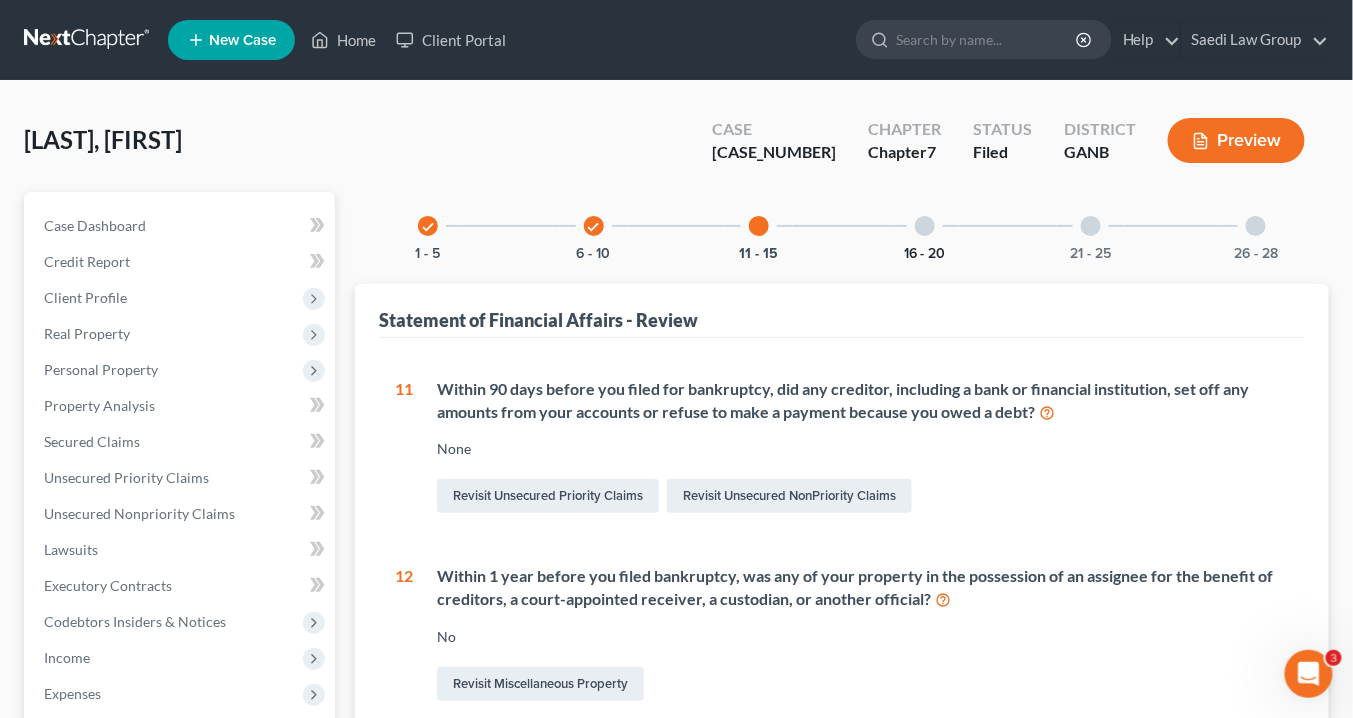 click on "16 - 20" at bounding box center [925, 254] 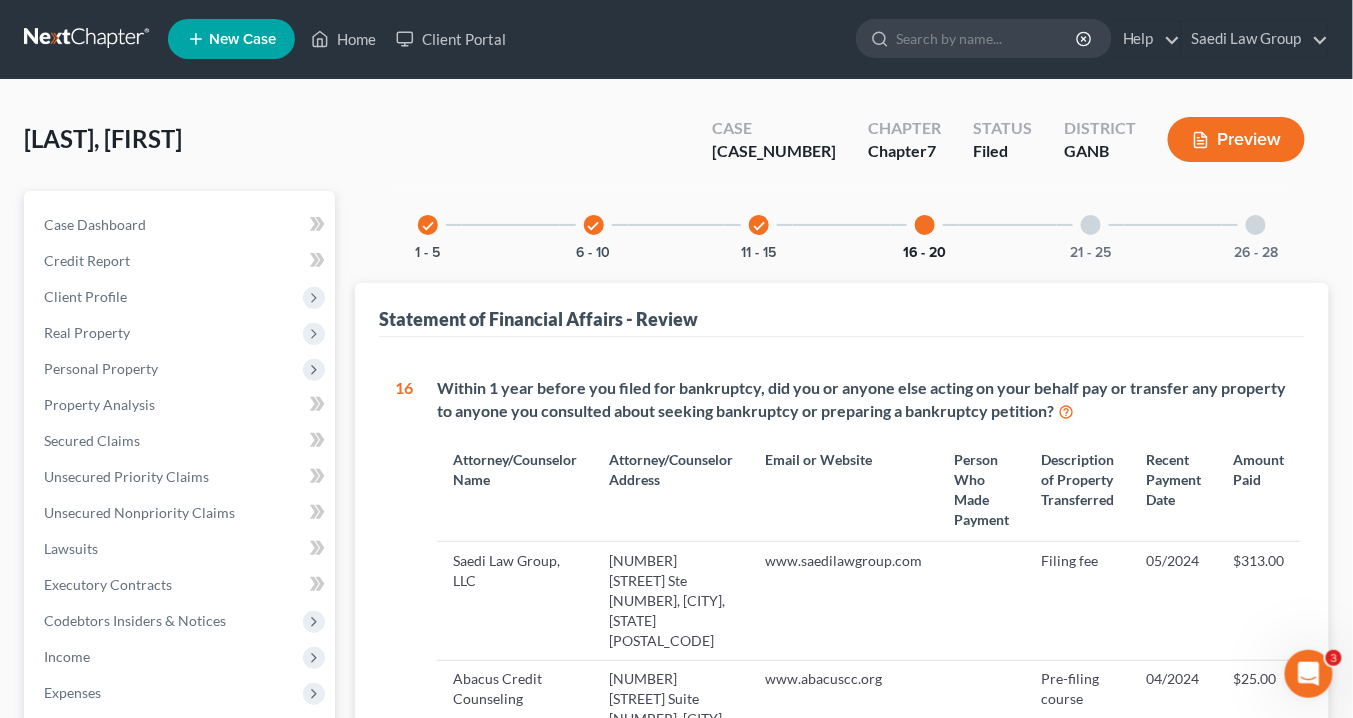 scroll, scrollTop: 0, scrollLeft: 0, axis: both 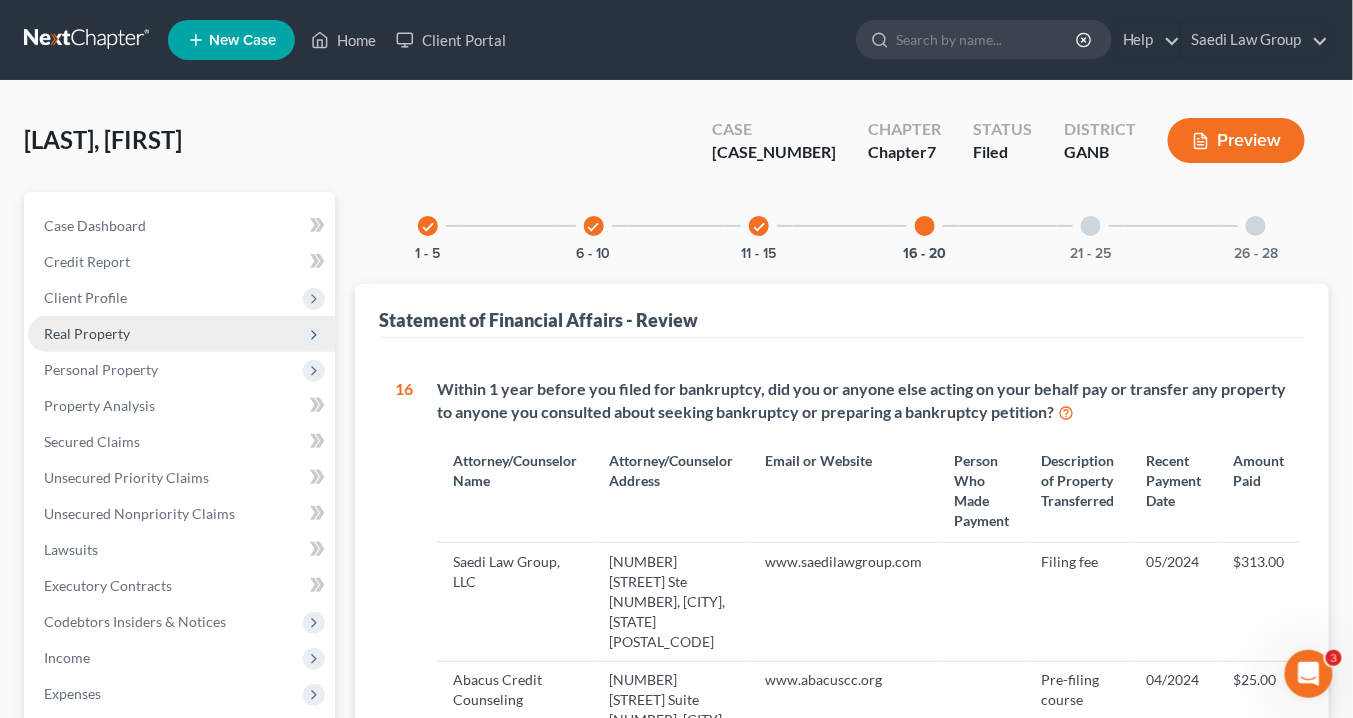 click on "Real Property" at bounding box center [87, 333] 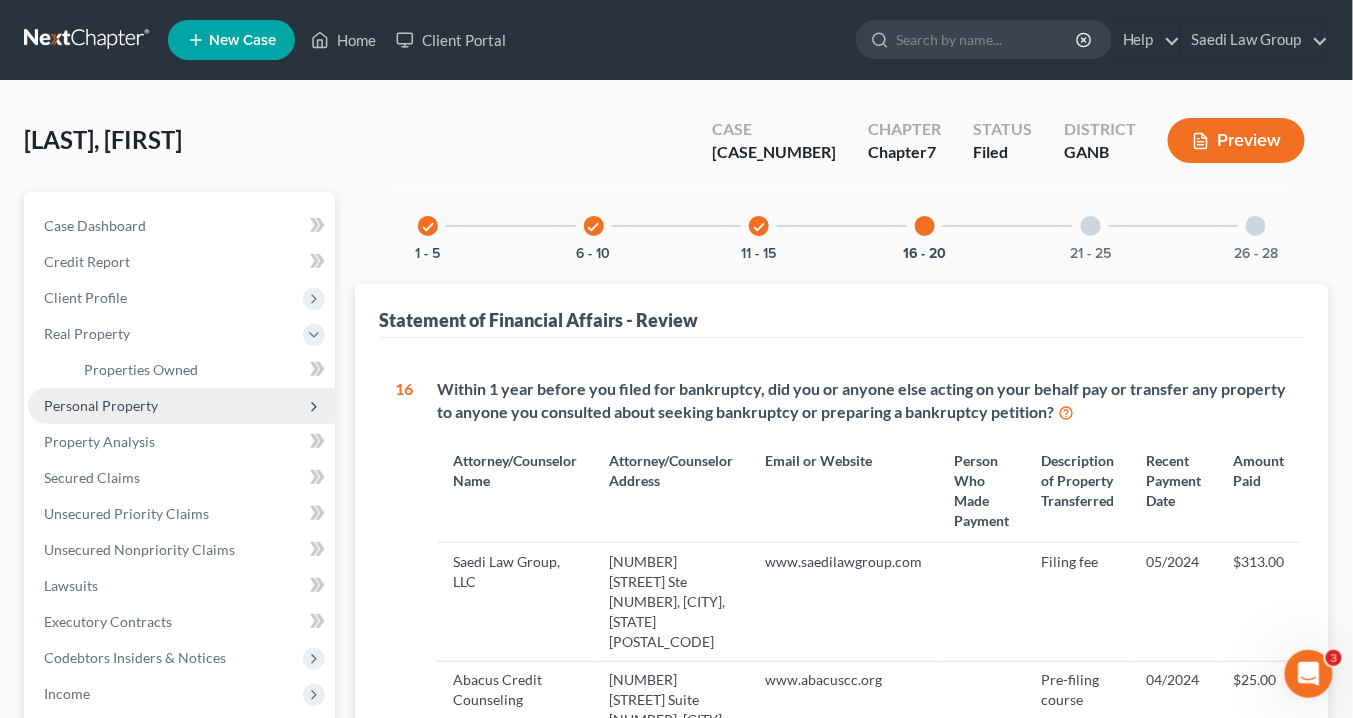 click on "Personal Property" at bounding box center (101, 405) 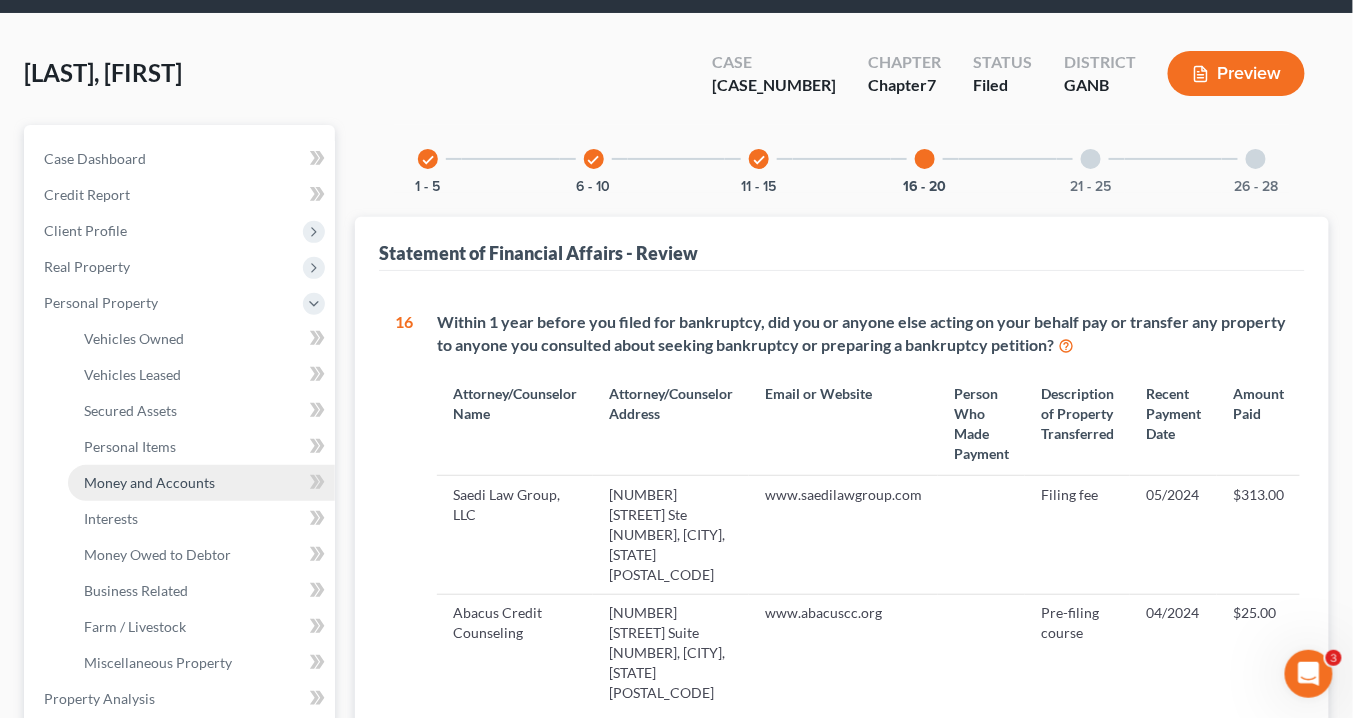scroll, scrollTop: 160, scrollLeft: 0, axis: vertical 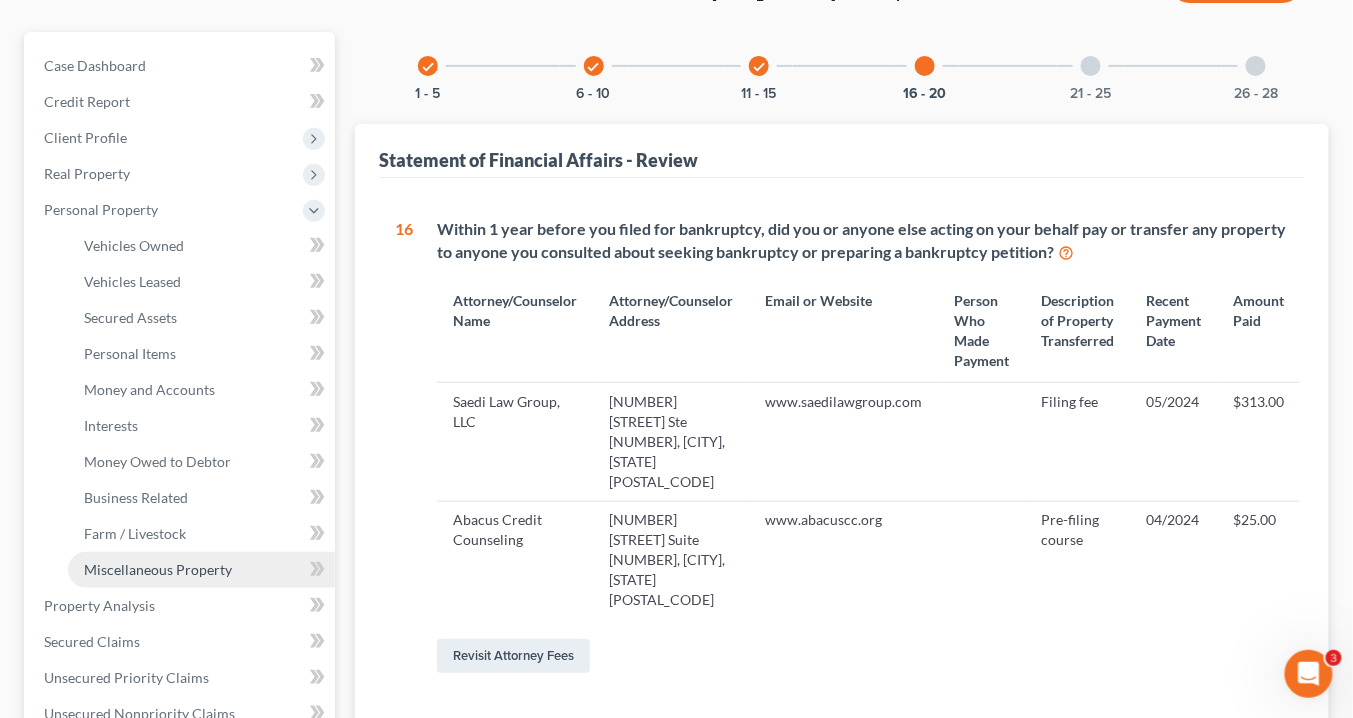 click on "Miscellaneous Property" at bounding box center [158, 569] 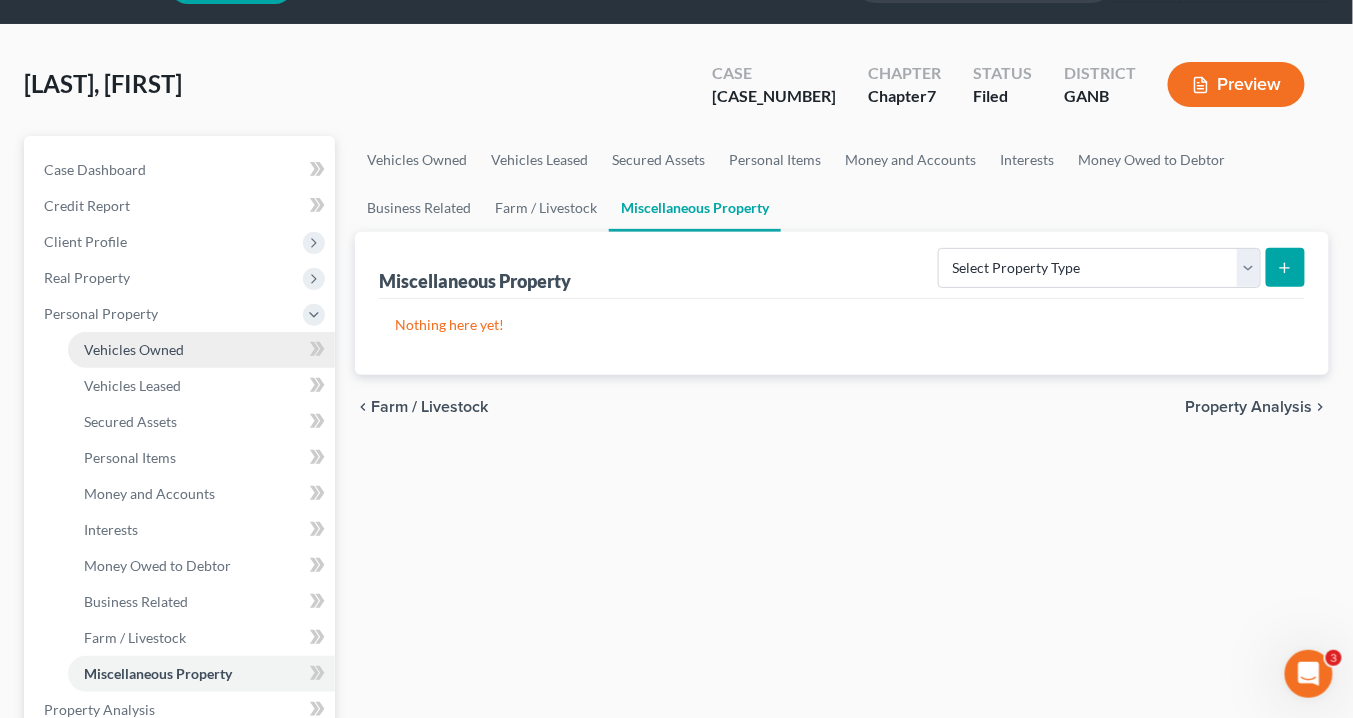 scroll, scrollTop: 80, scrollLeft: 0, axis: vertical 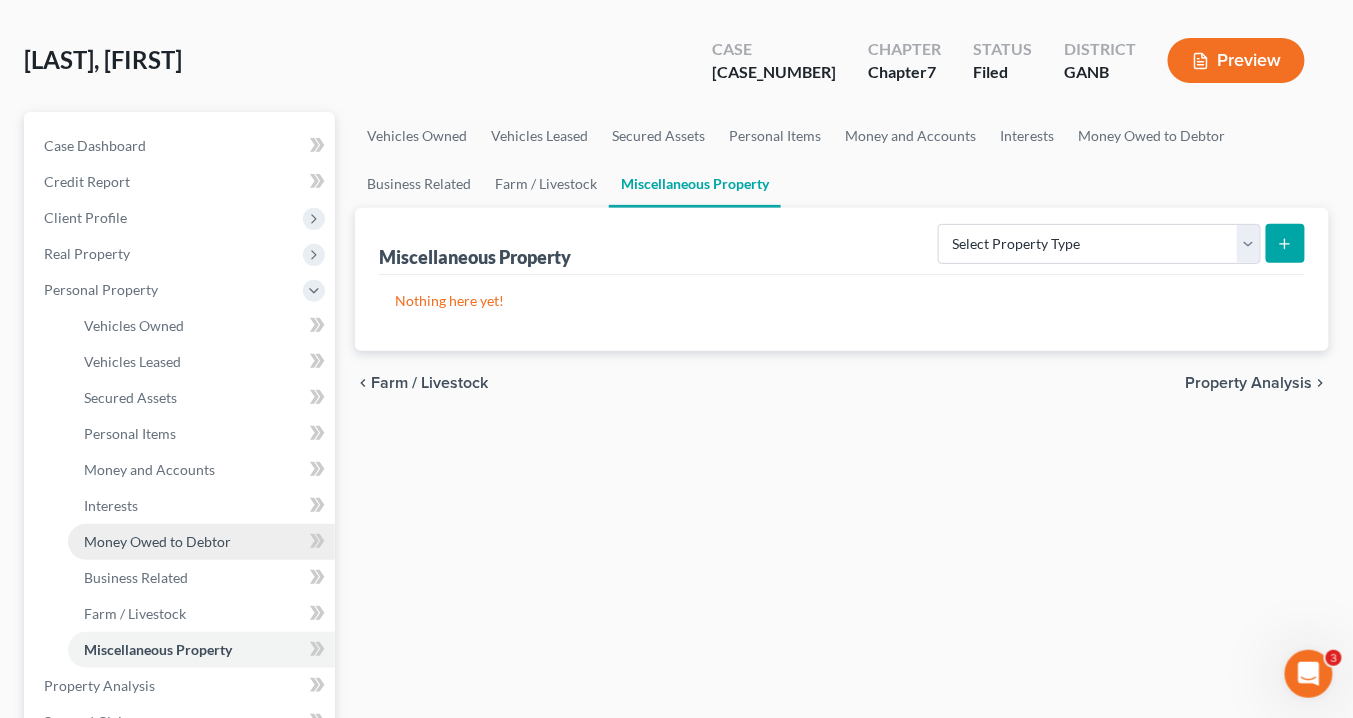 click on "Money Owed to Debtor" at bounding box center (157, 541) 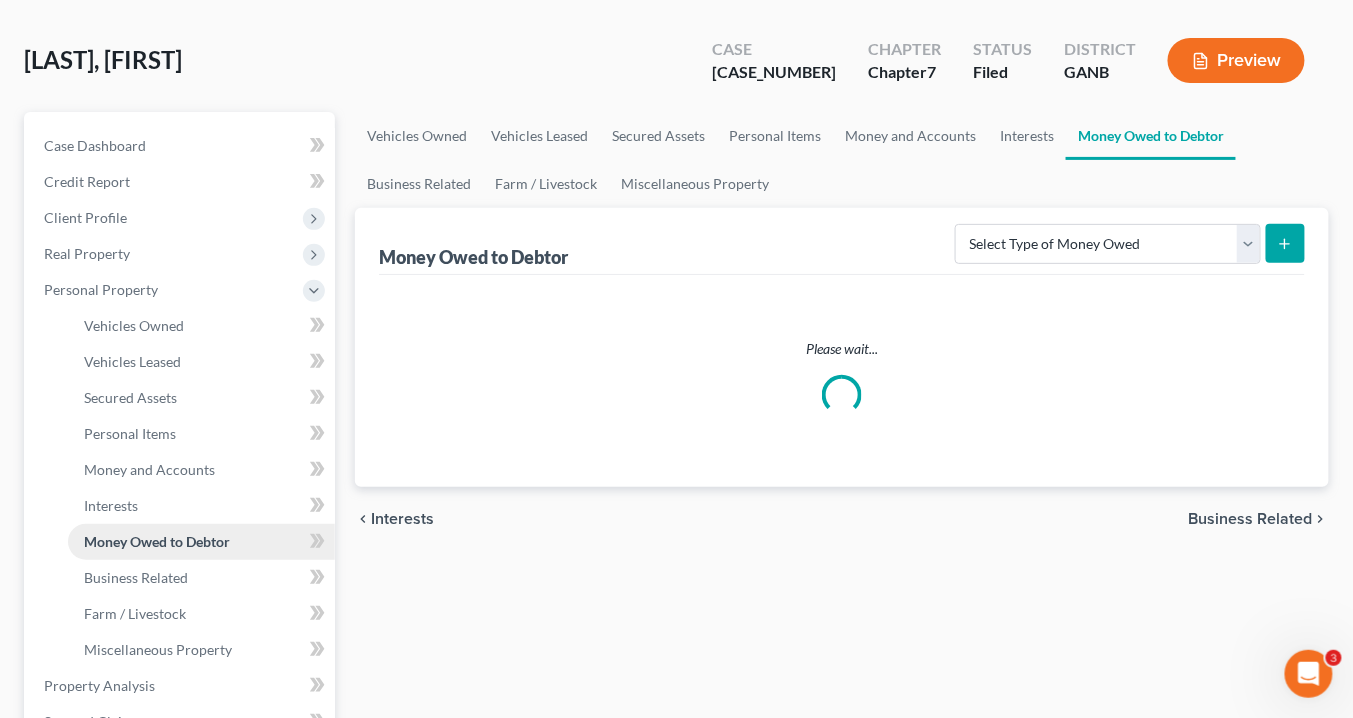 scroll, scrollTop: 0, scrollLeft: 0, axis: both 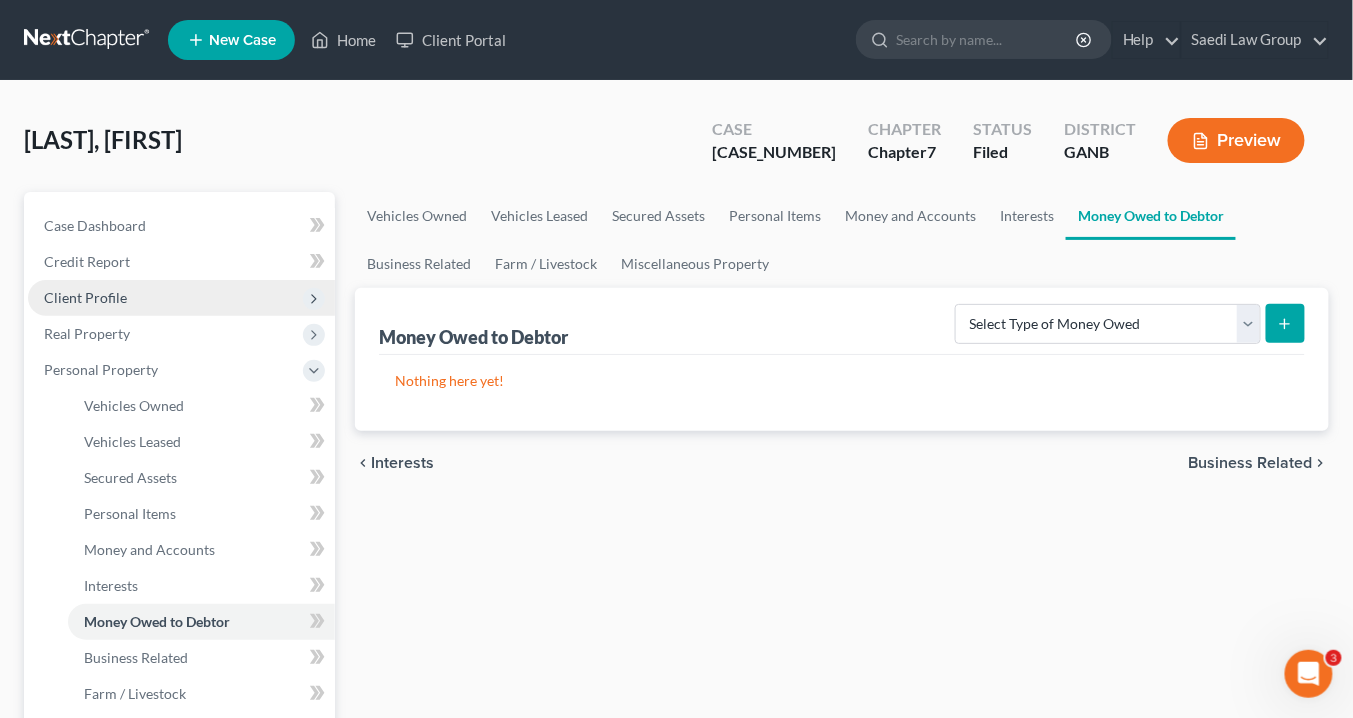 click on "Client Profile" at bounding box center [85, 297] 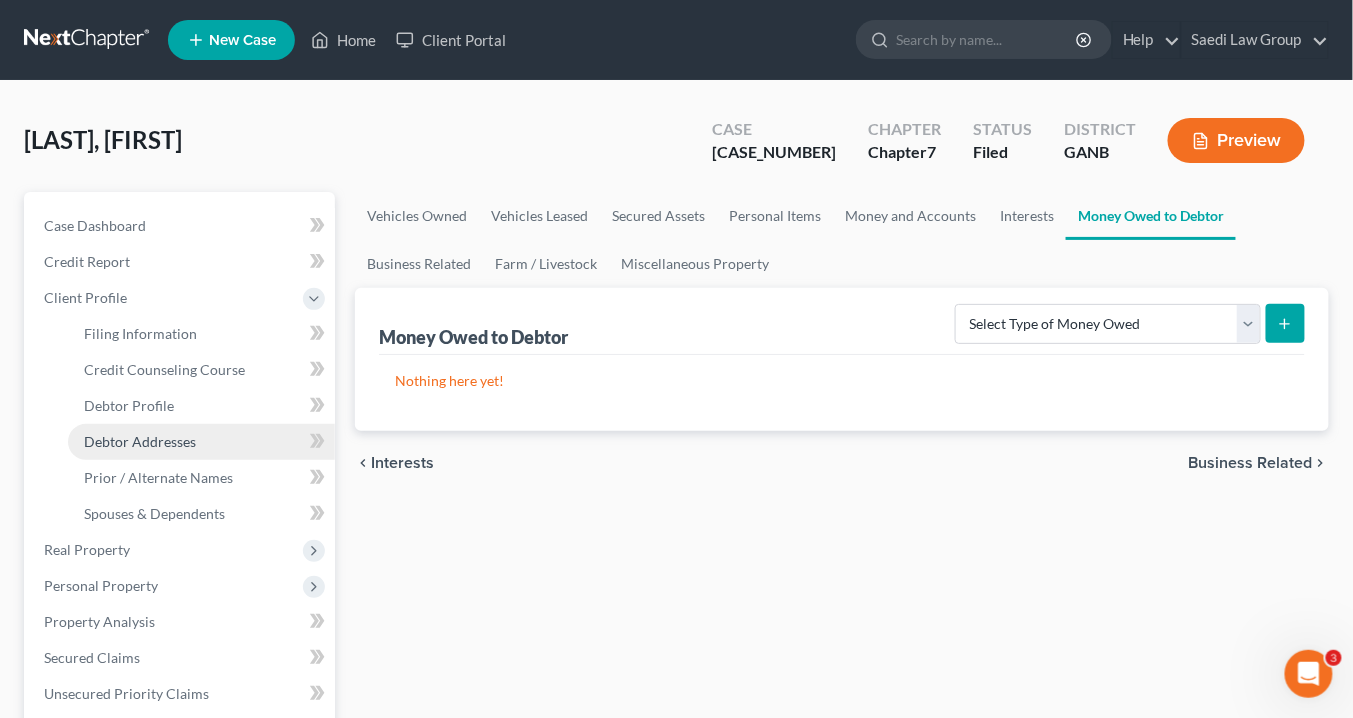 click on "Debtor Addresses" at bounding box center [140, 441] 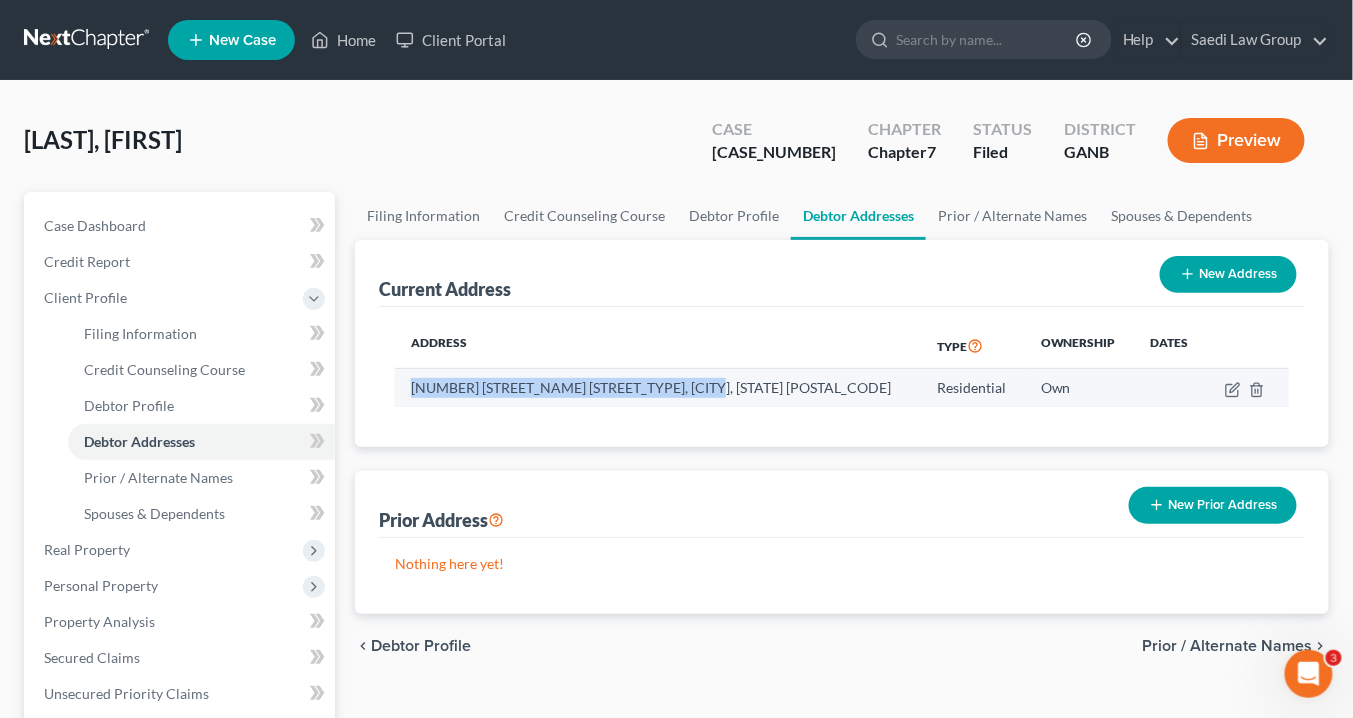 drag, startPoint x: 699, startPoint y: 383, endPoint x: 408, endPoint y: 395, distance: 291.2473 